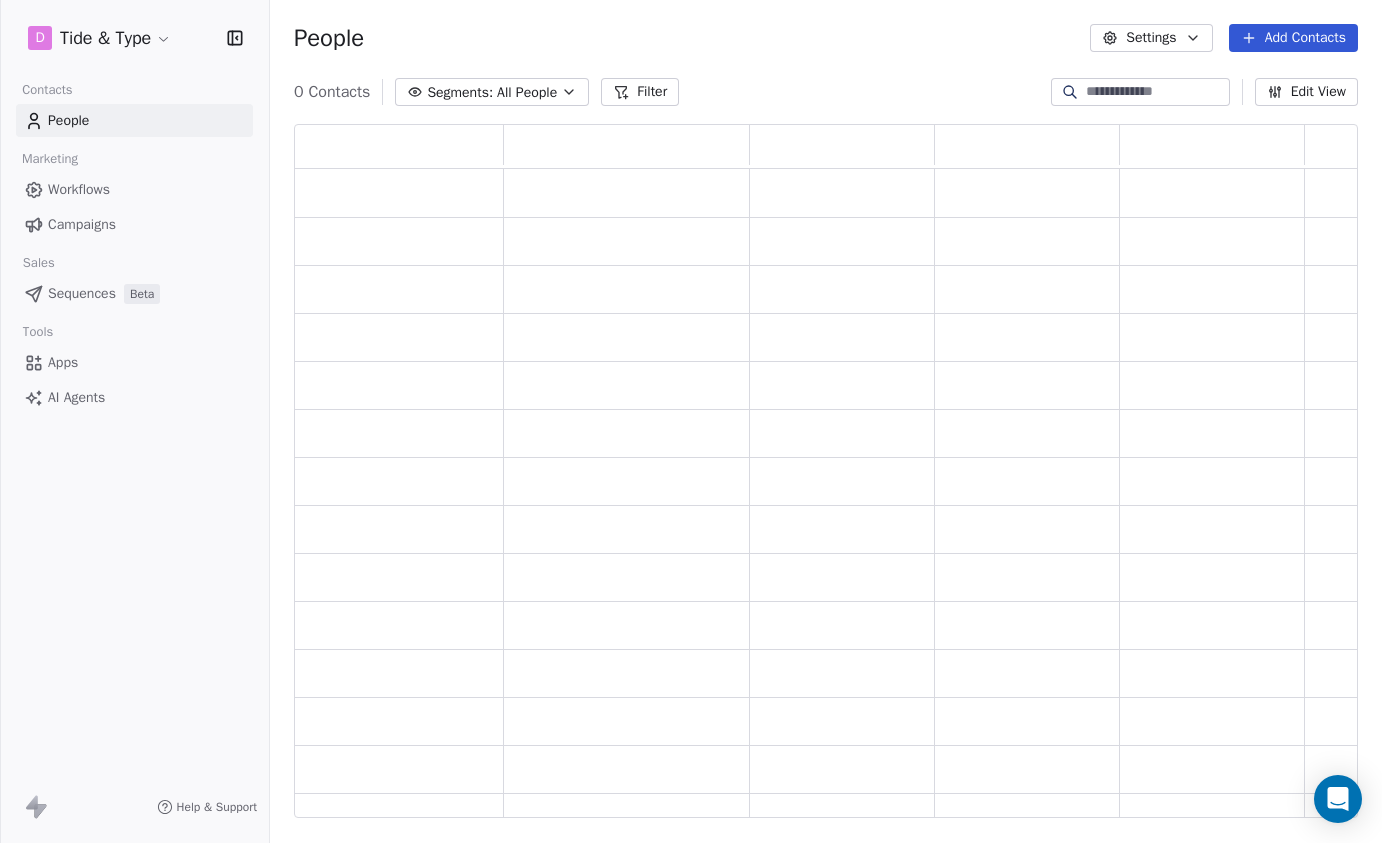scroll, scrollTop: 0, scrollLeft: 0, axis: both 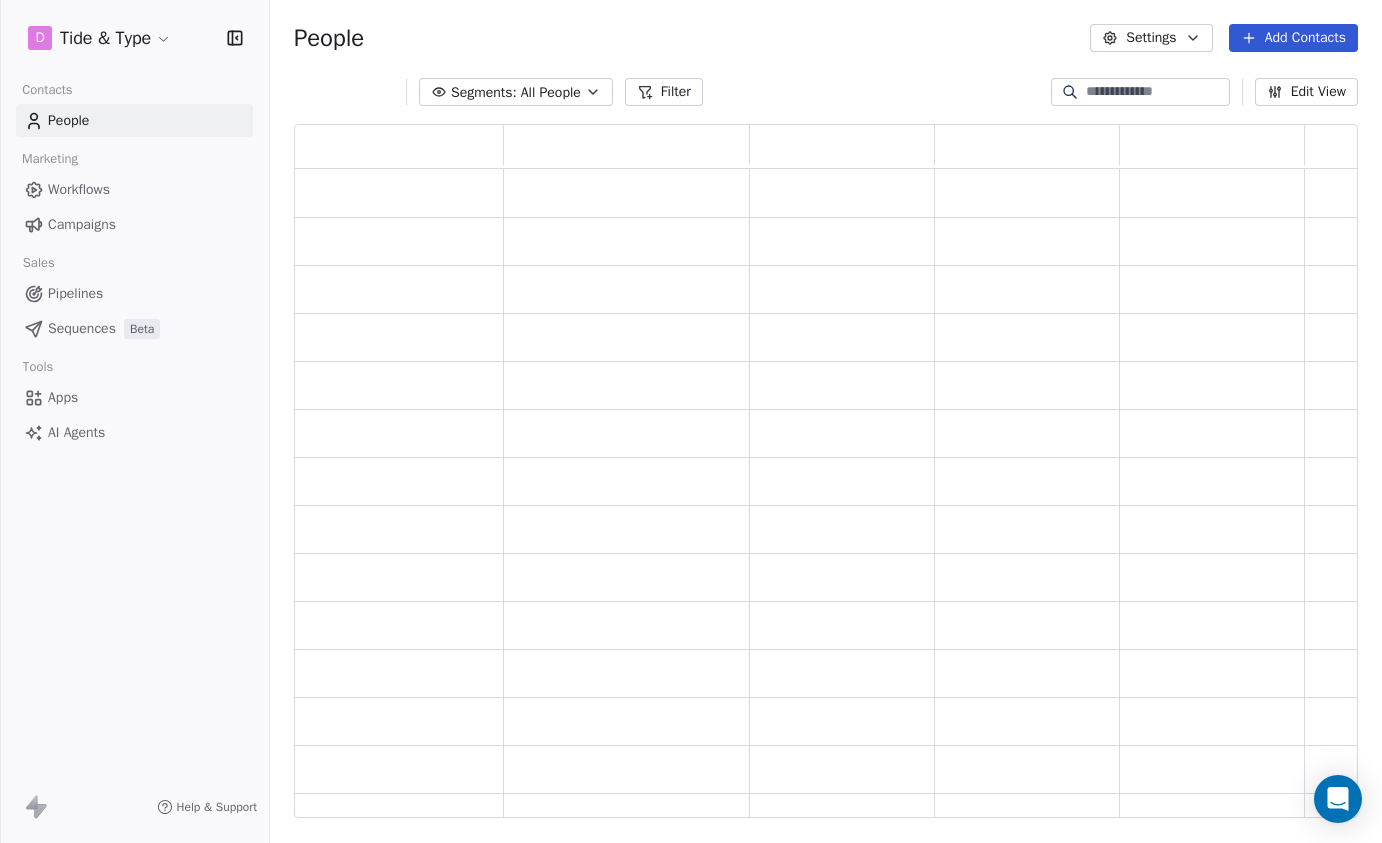 click at bounding box center (1156, 92) 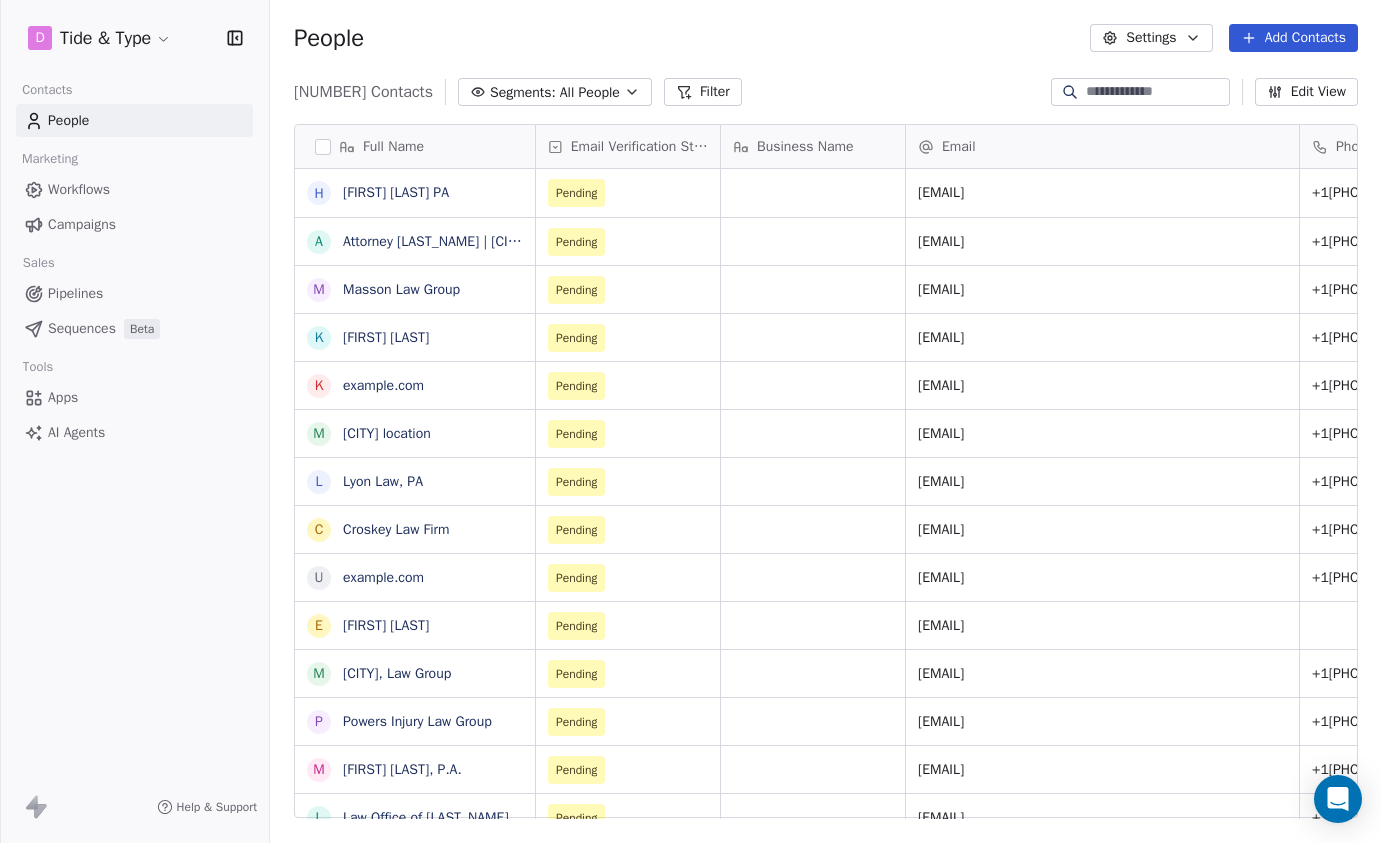 scroll, scrollTop: 1, scrollLeft: 1, axis: both 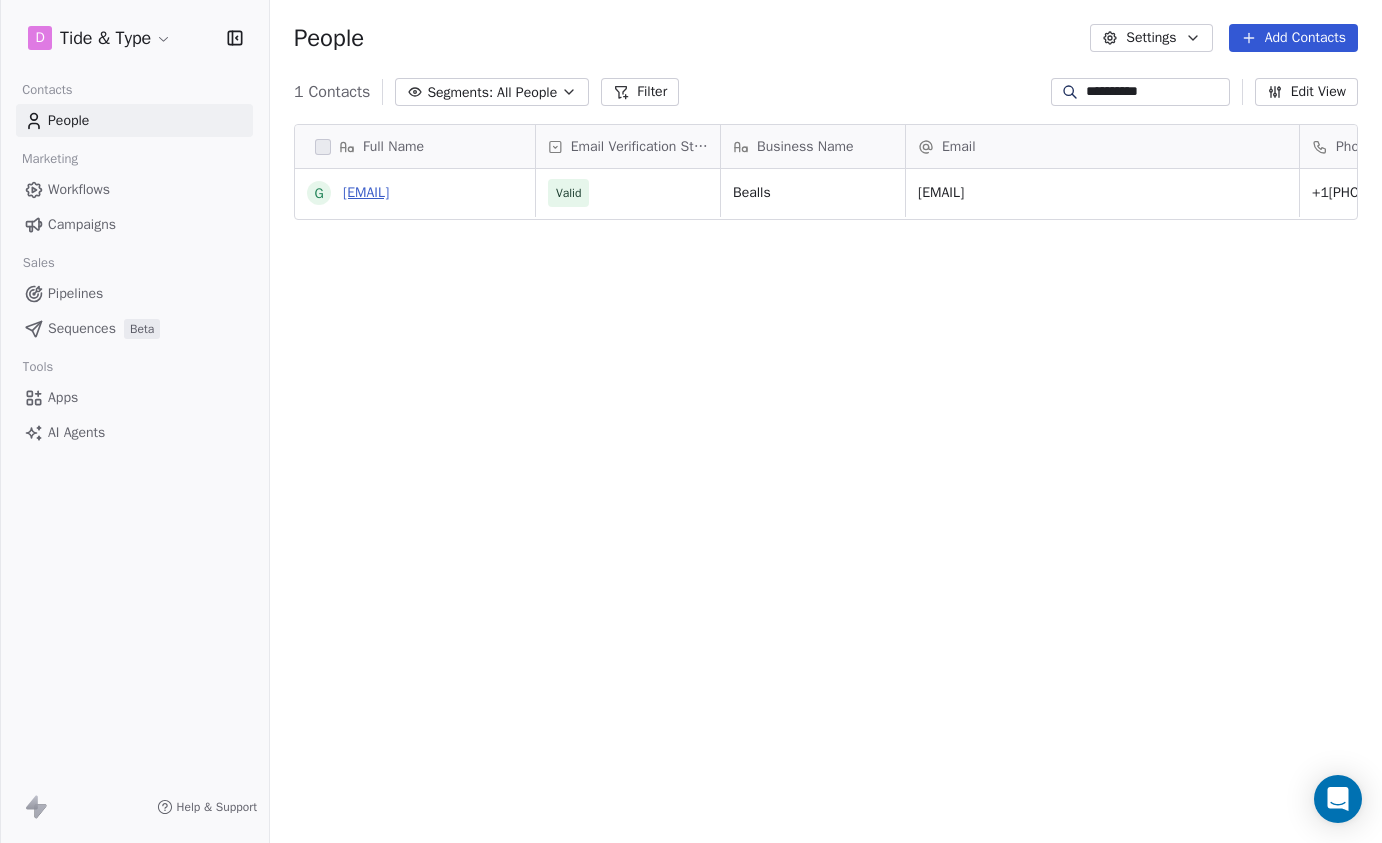 type on "**********" 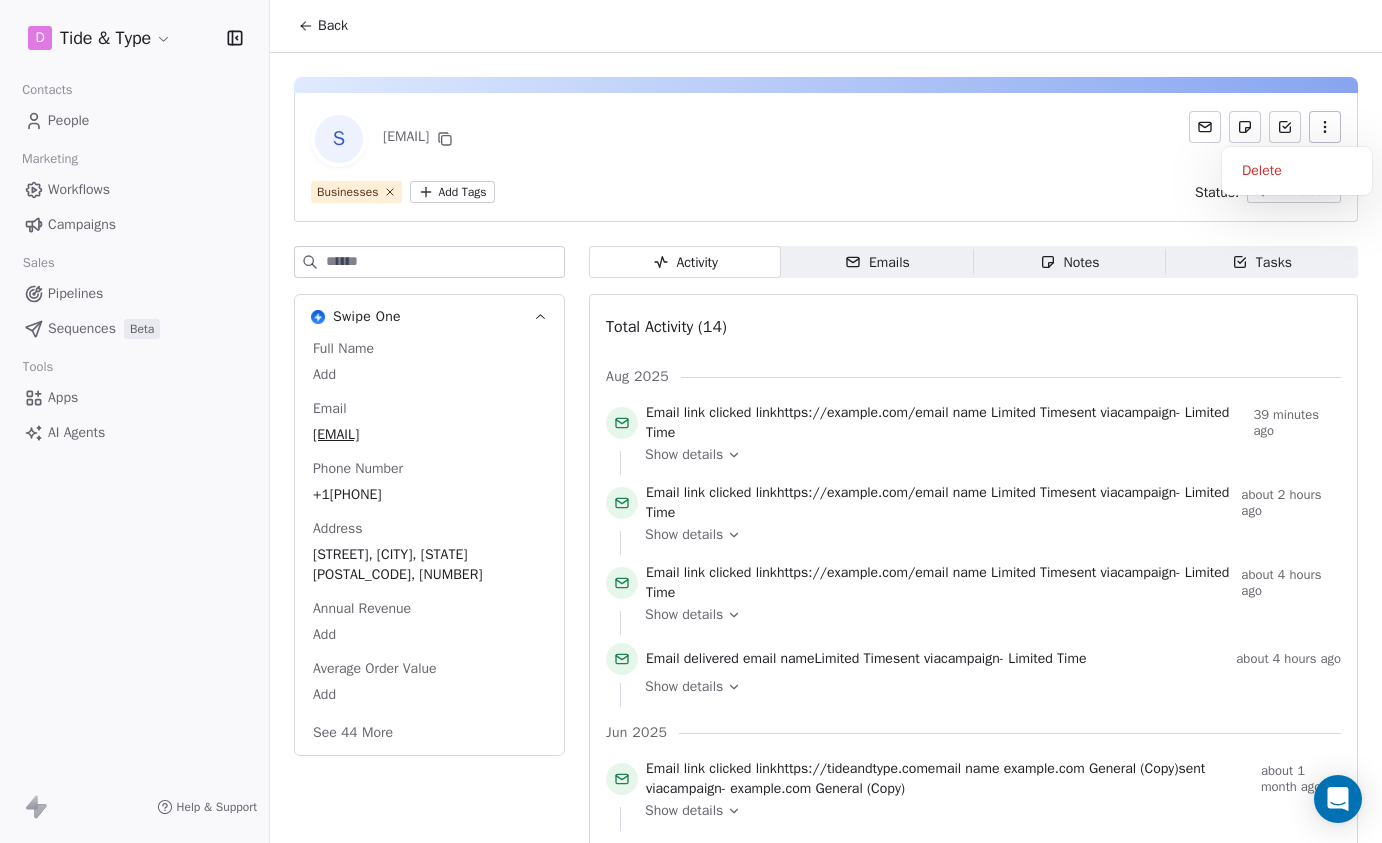 click 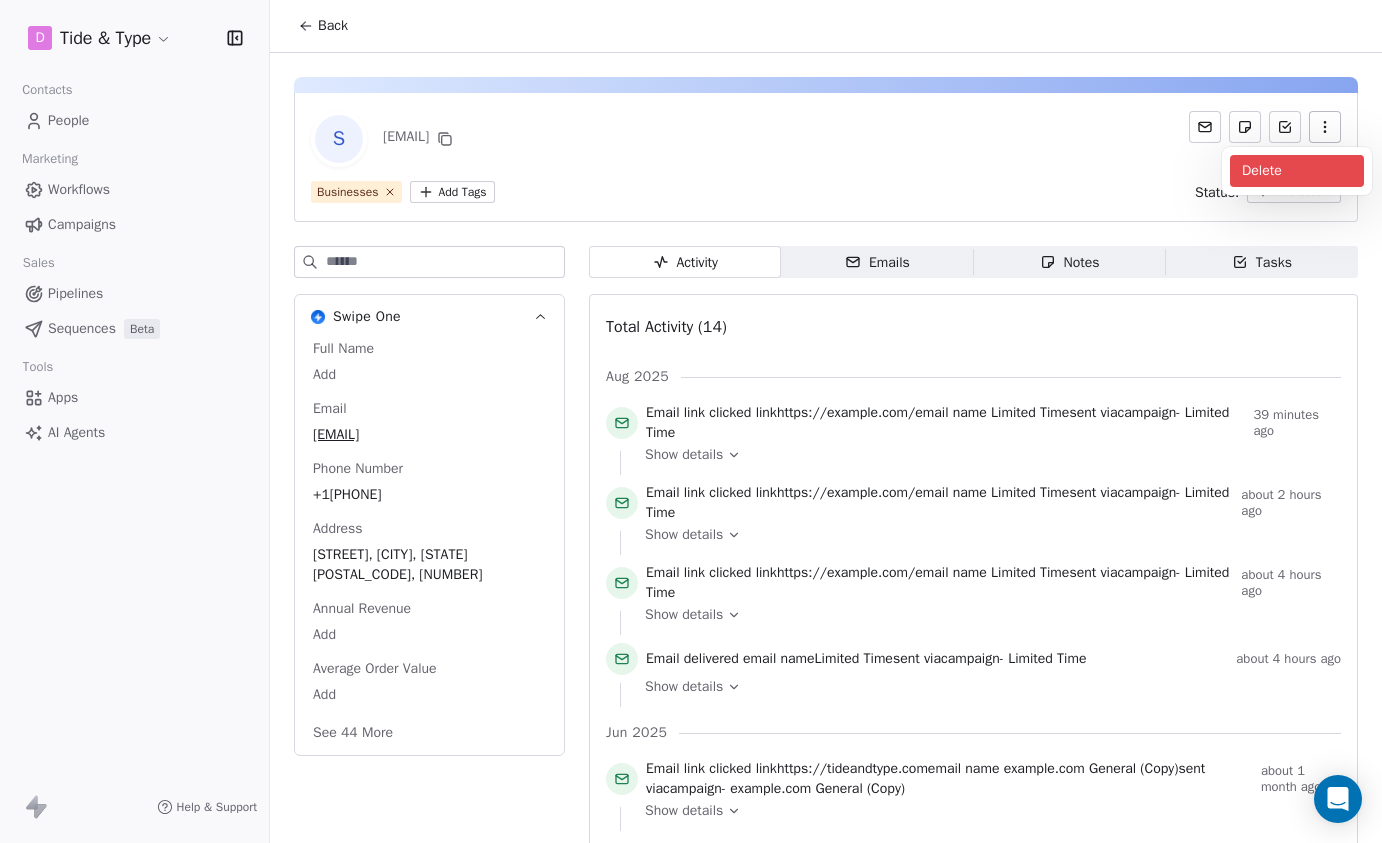 click on "Delete" at bounding box center [1297, 171] 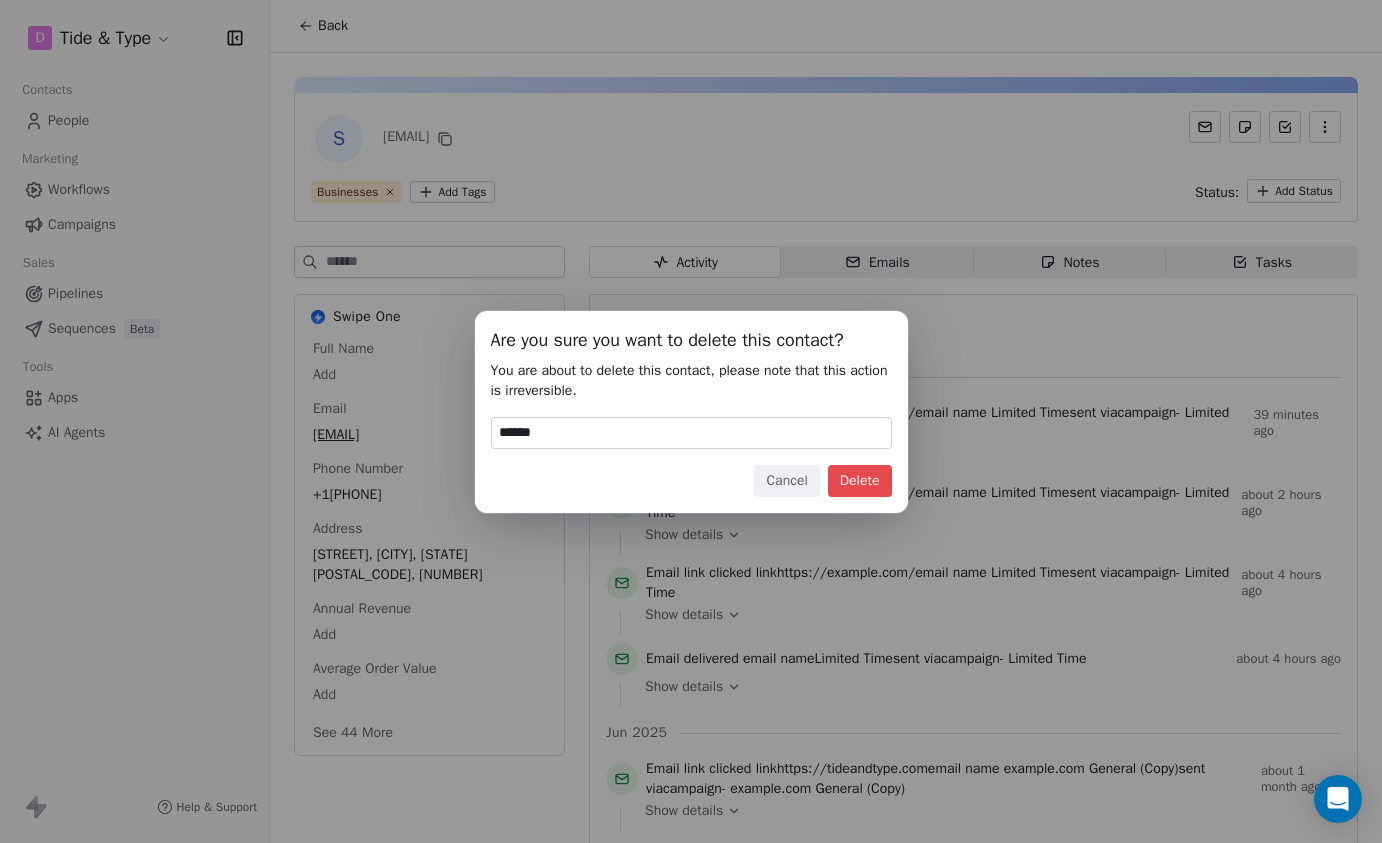 type on "******" 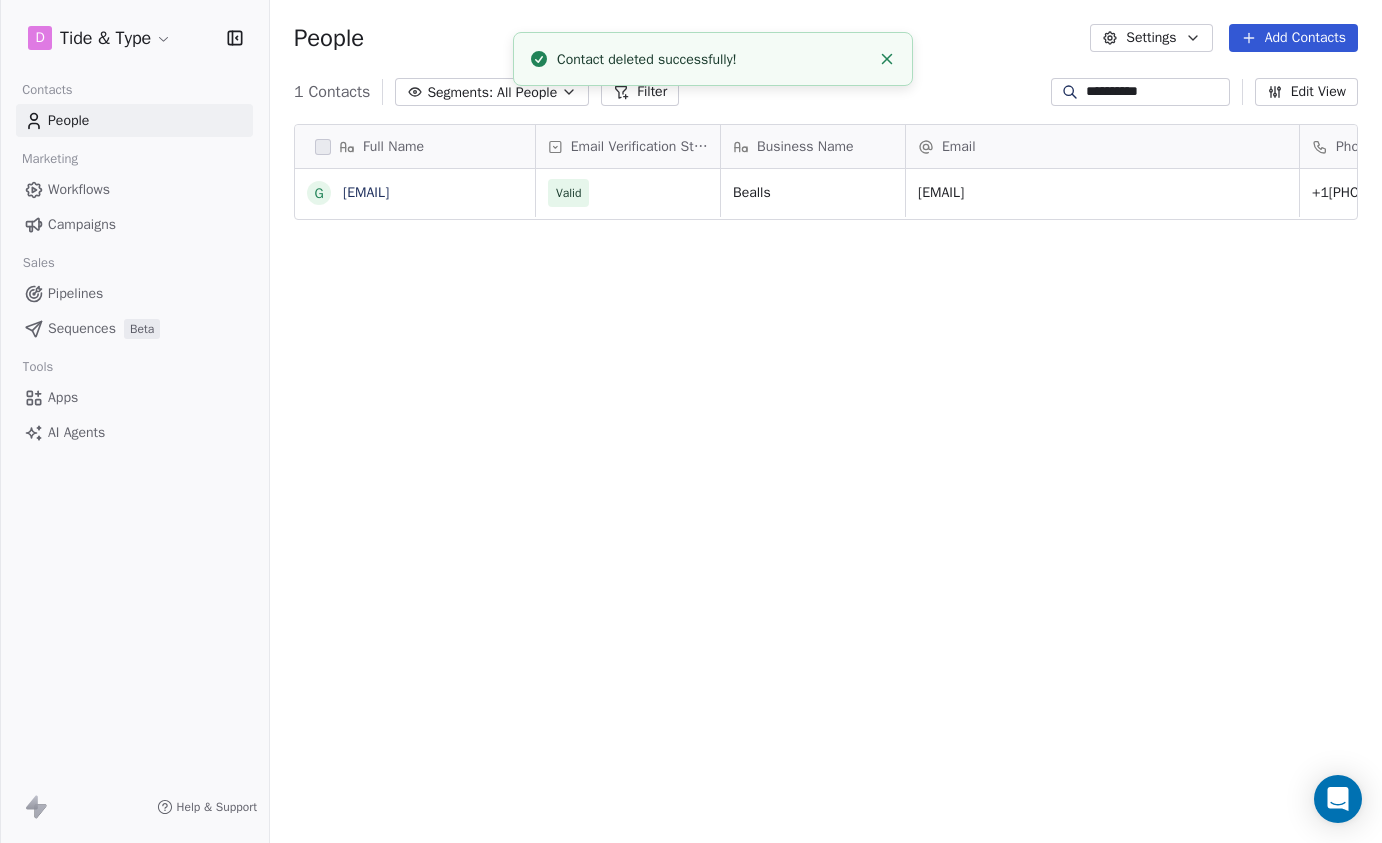 scroll, scrollTop: 1, scrollLeft: 1, axis: both 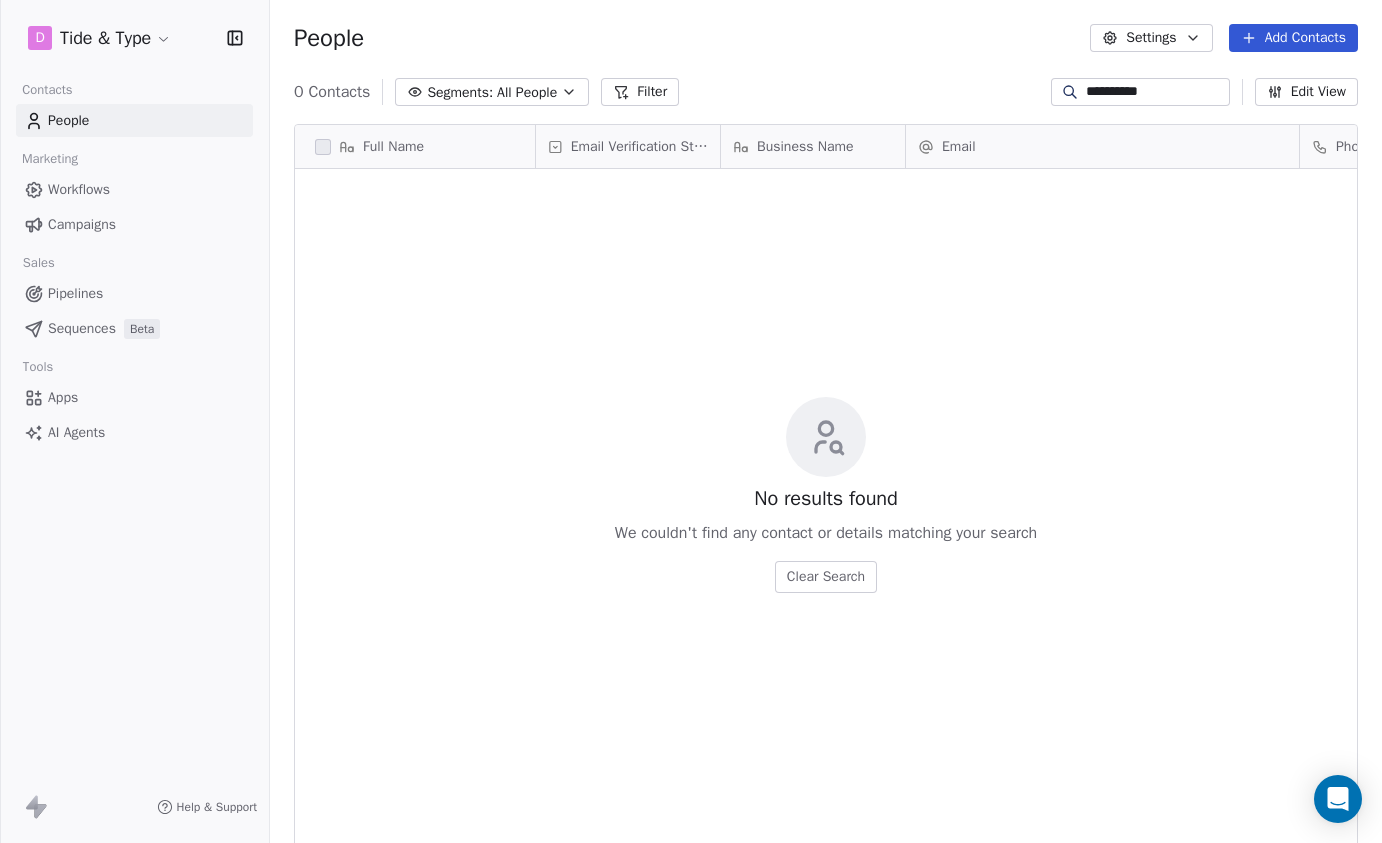 click on "**********" at bounding box center (1156, 92) 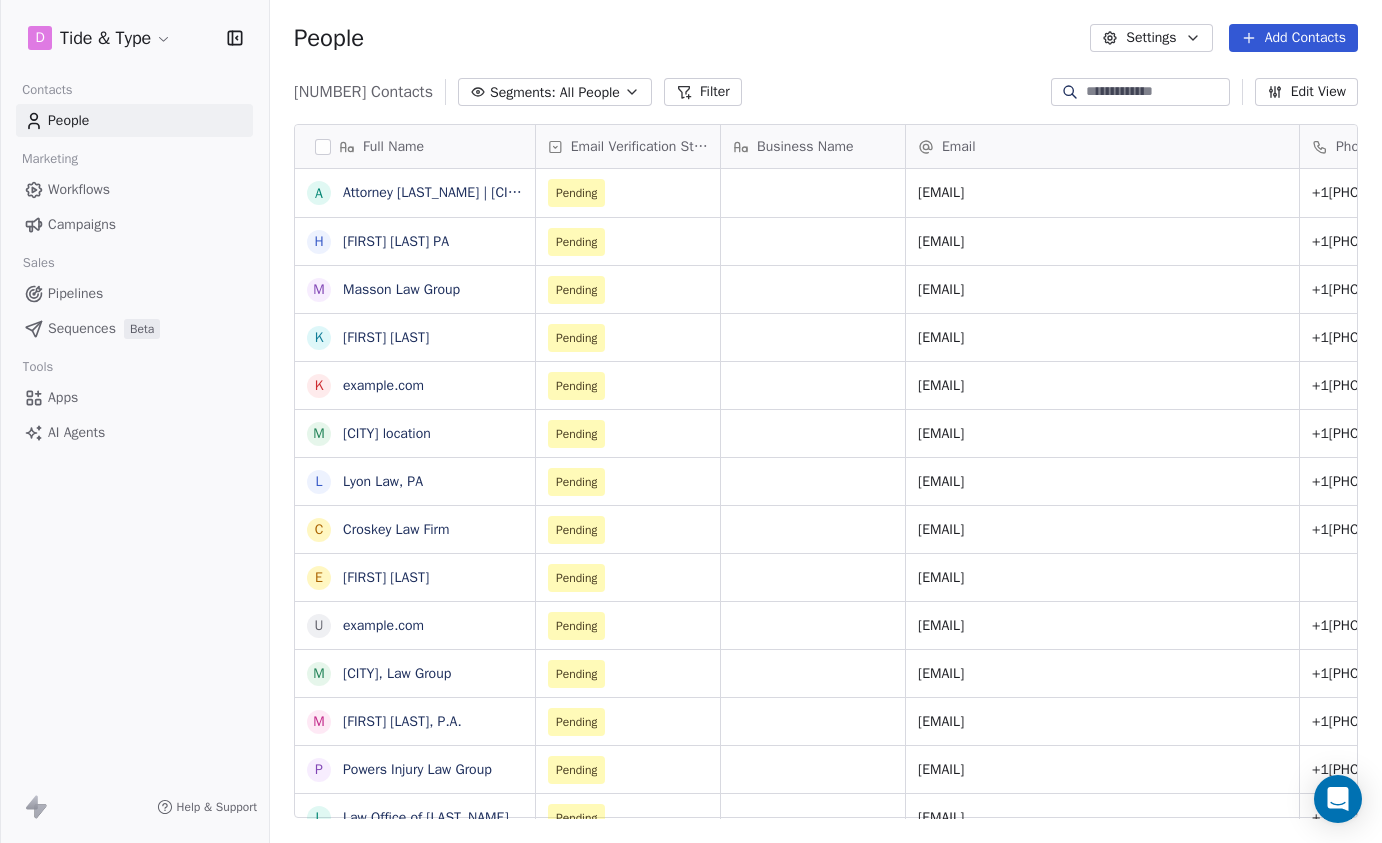 paste on "**********" 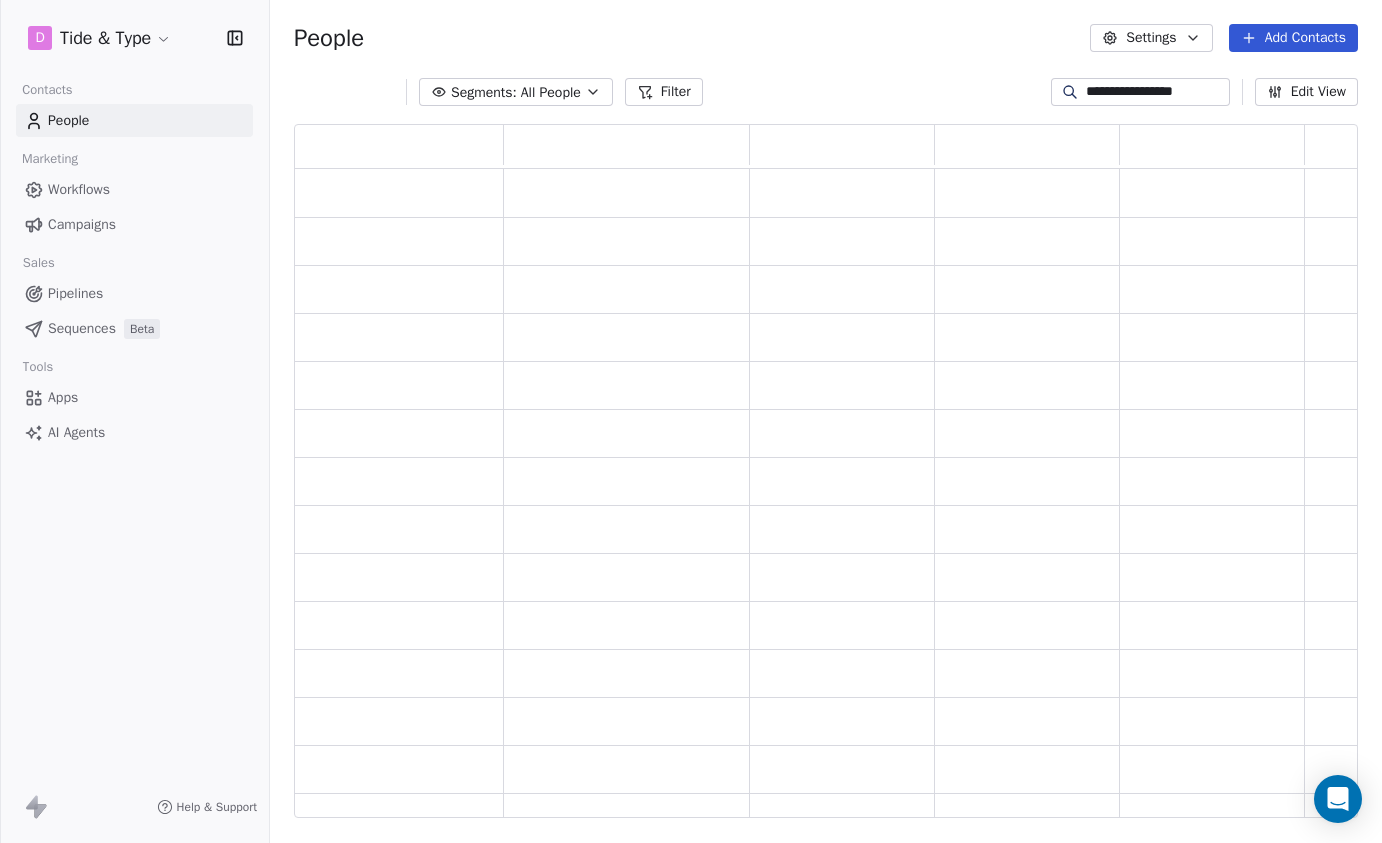 scroll, scrollTop: 1, scrollLeft: 1, axis: both 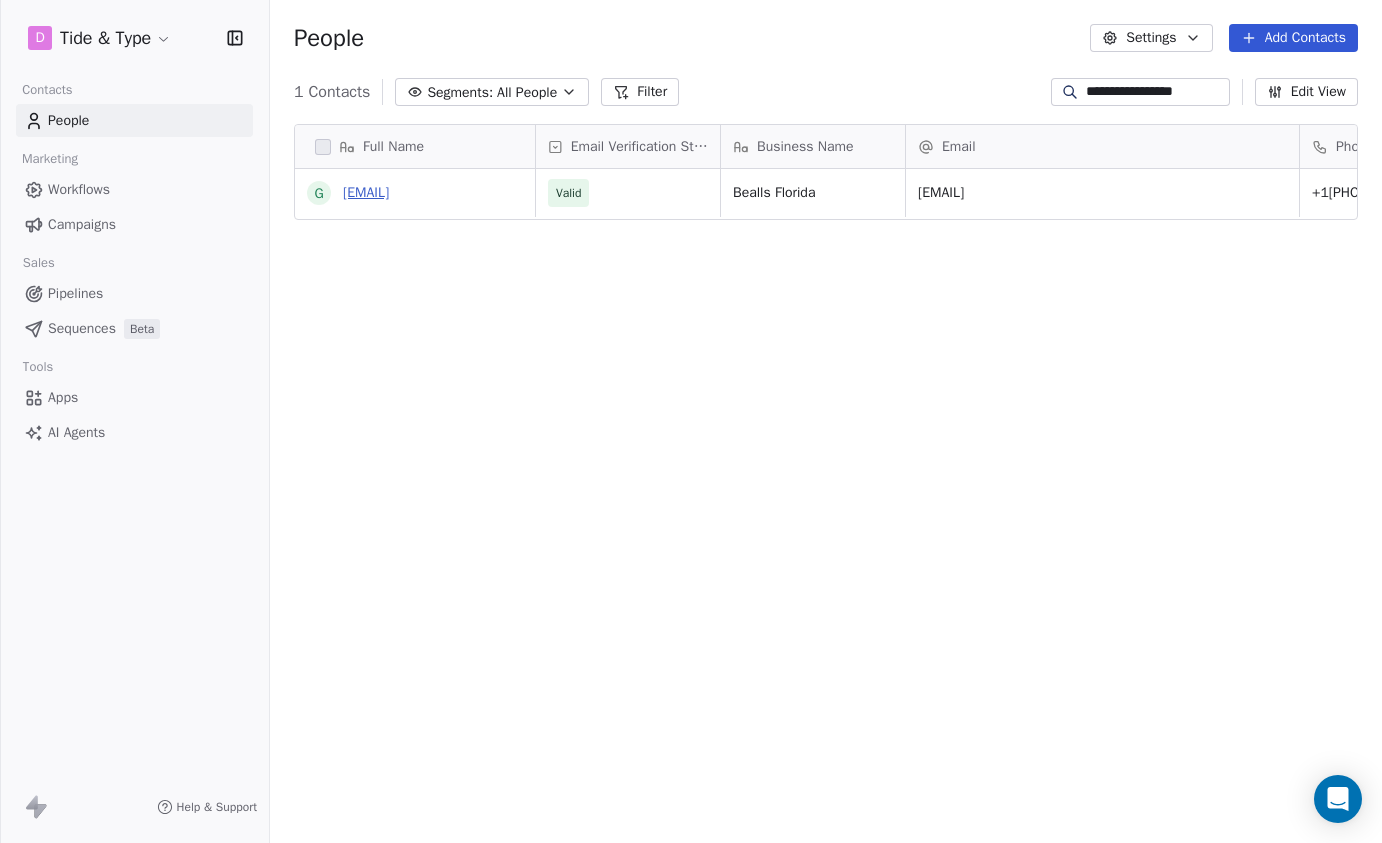 type on "**********" 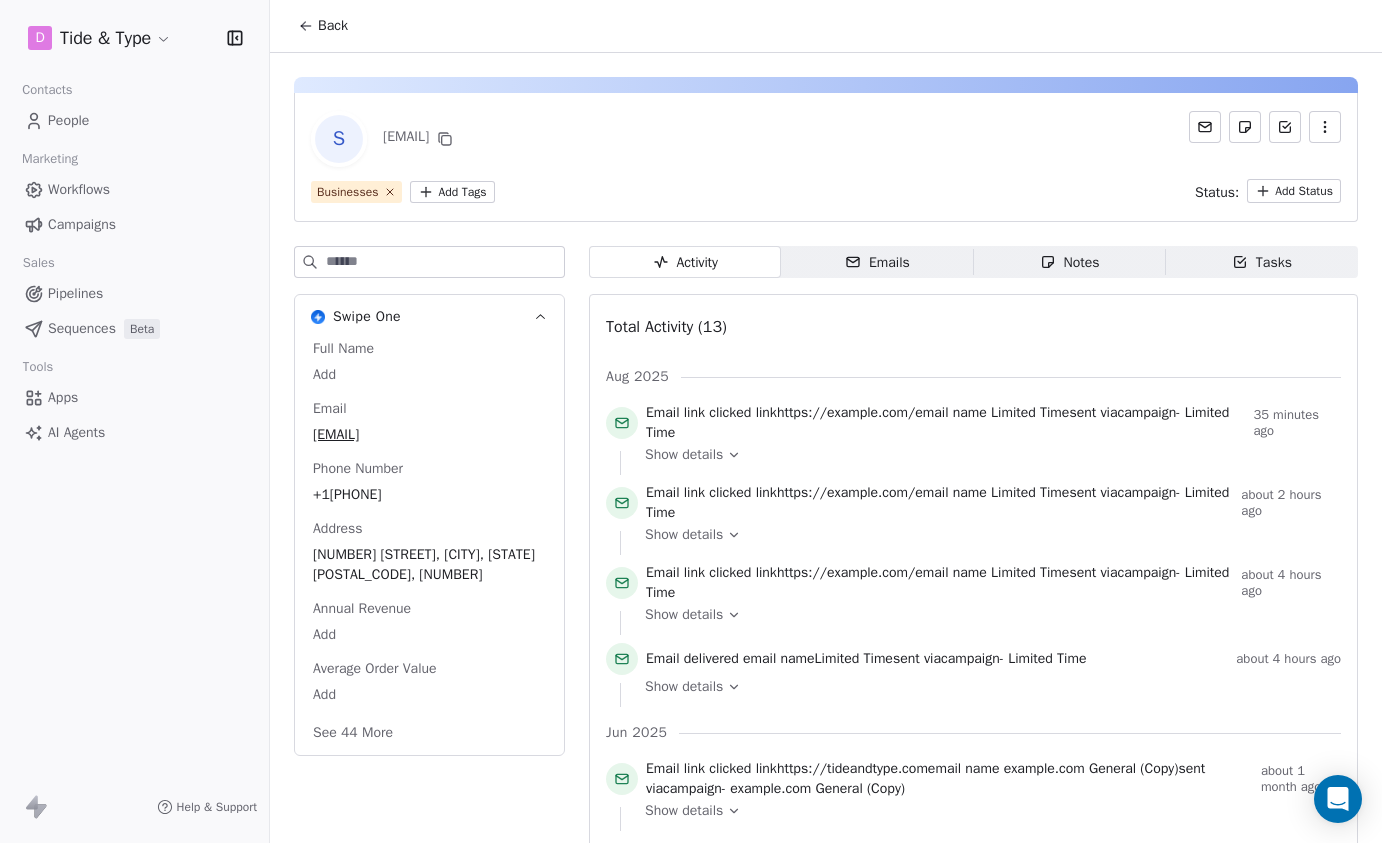click at bounding box center [1325, 127] 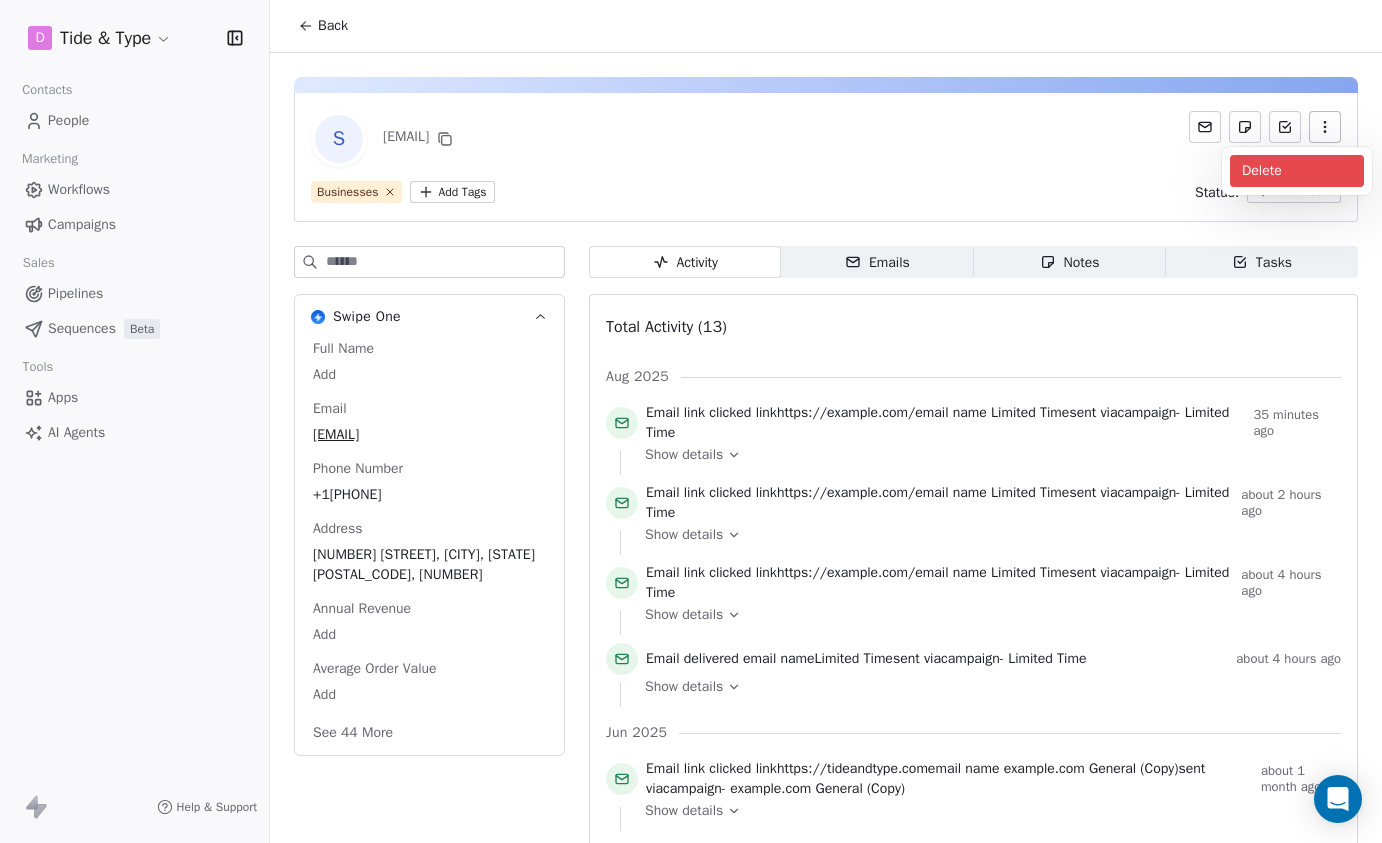 click on "Delete" at bounding box center [1297, 171] 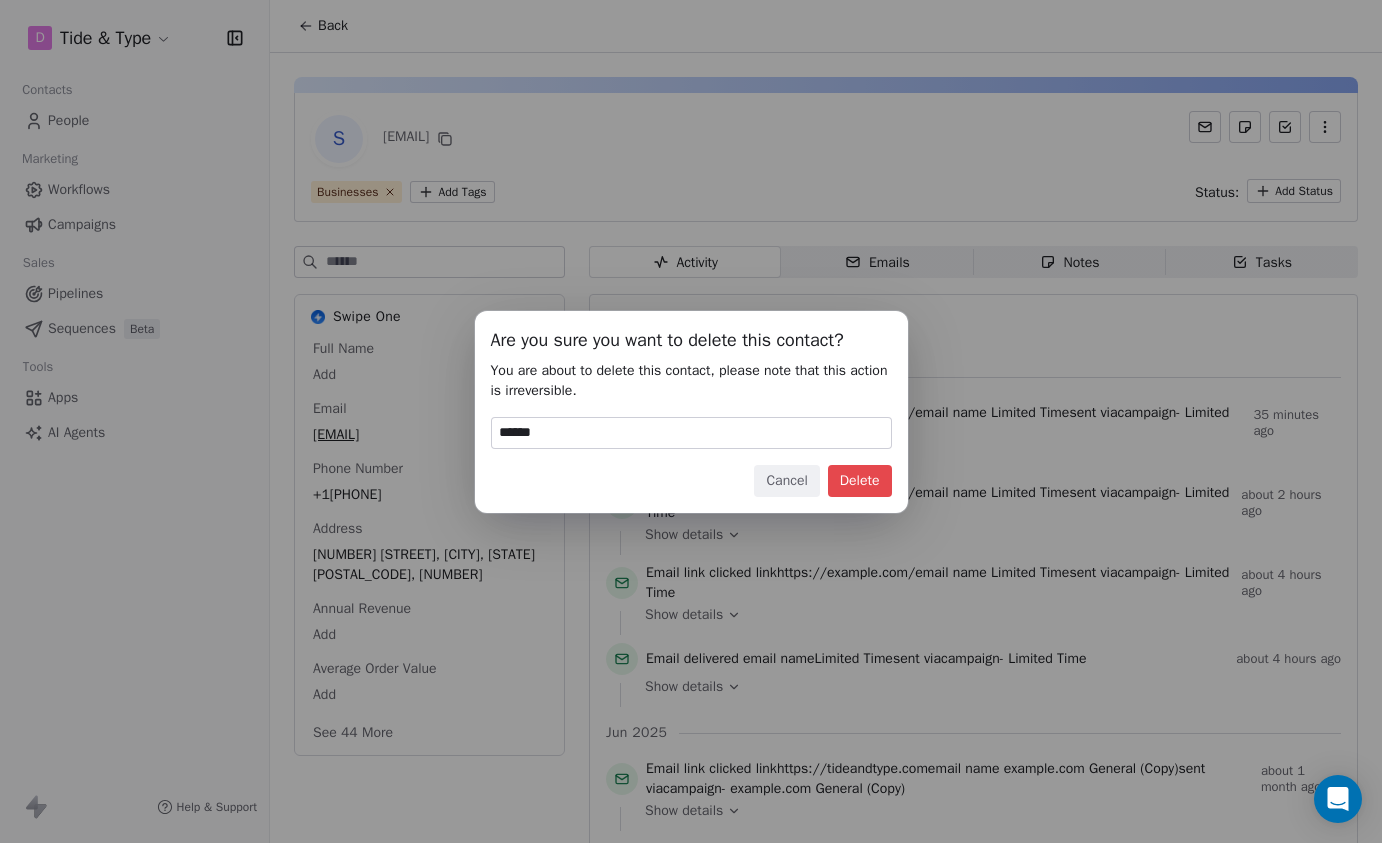 type on "******" 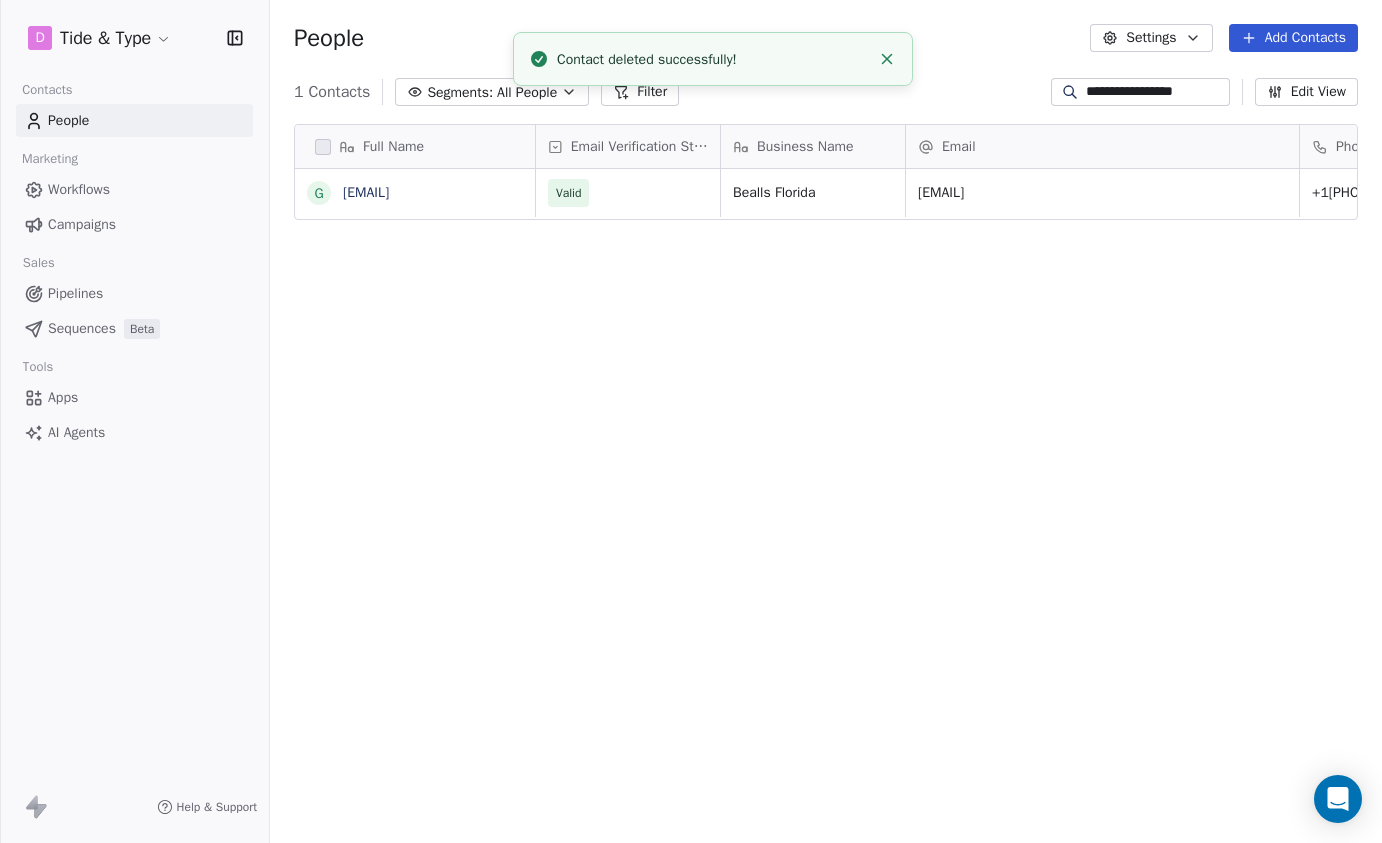 scroll, scrollTop: 1, scrollLeft: 1, axis: both 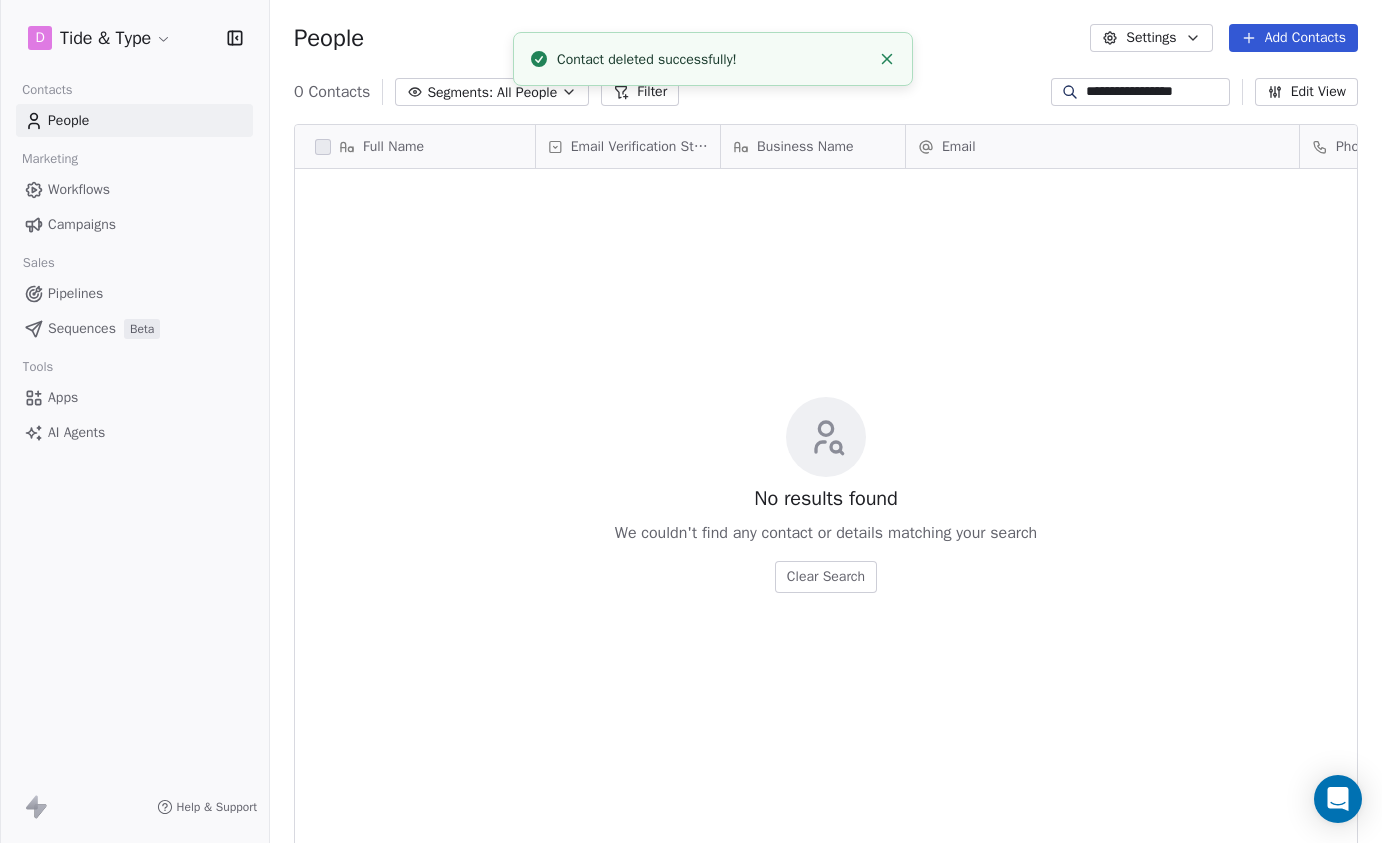 click on "**********" at bounding box center (1156, 92) 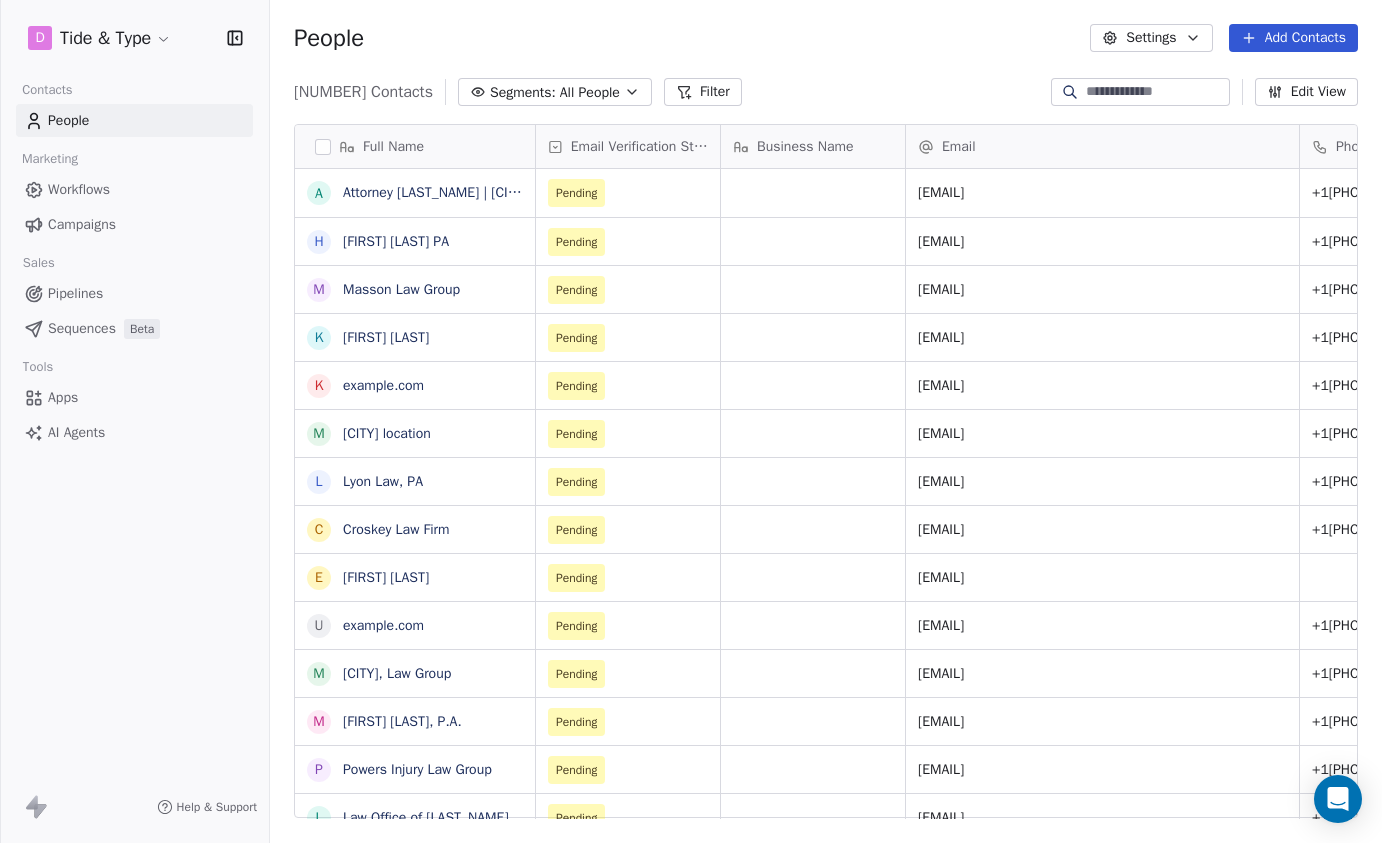 paste on "**********" 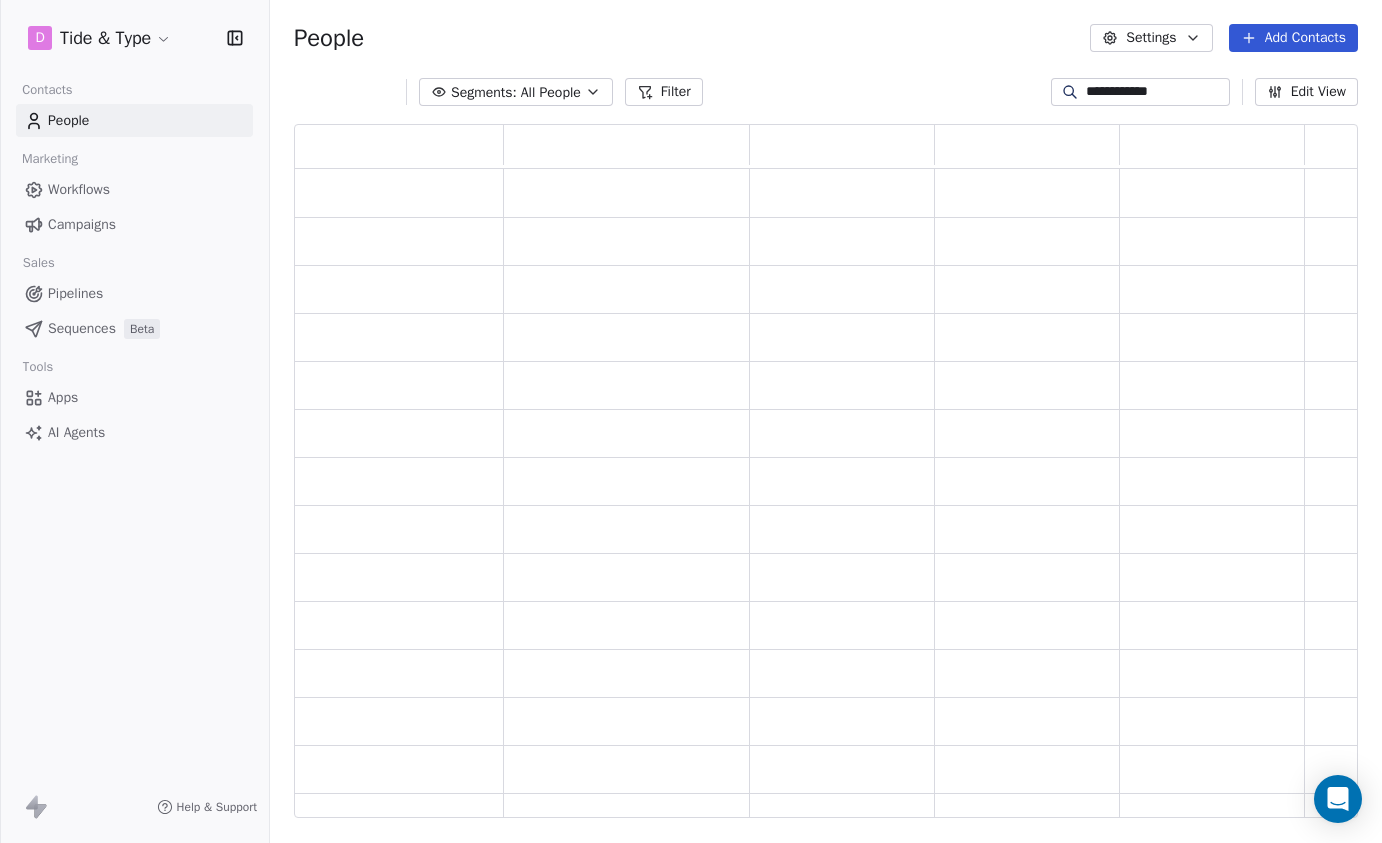 scroll, scrollTop: 1, scrollLeft: 1, axis: both 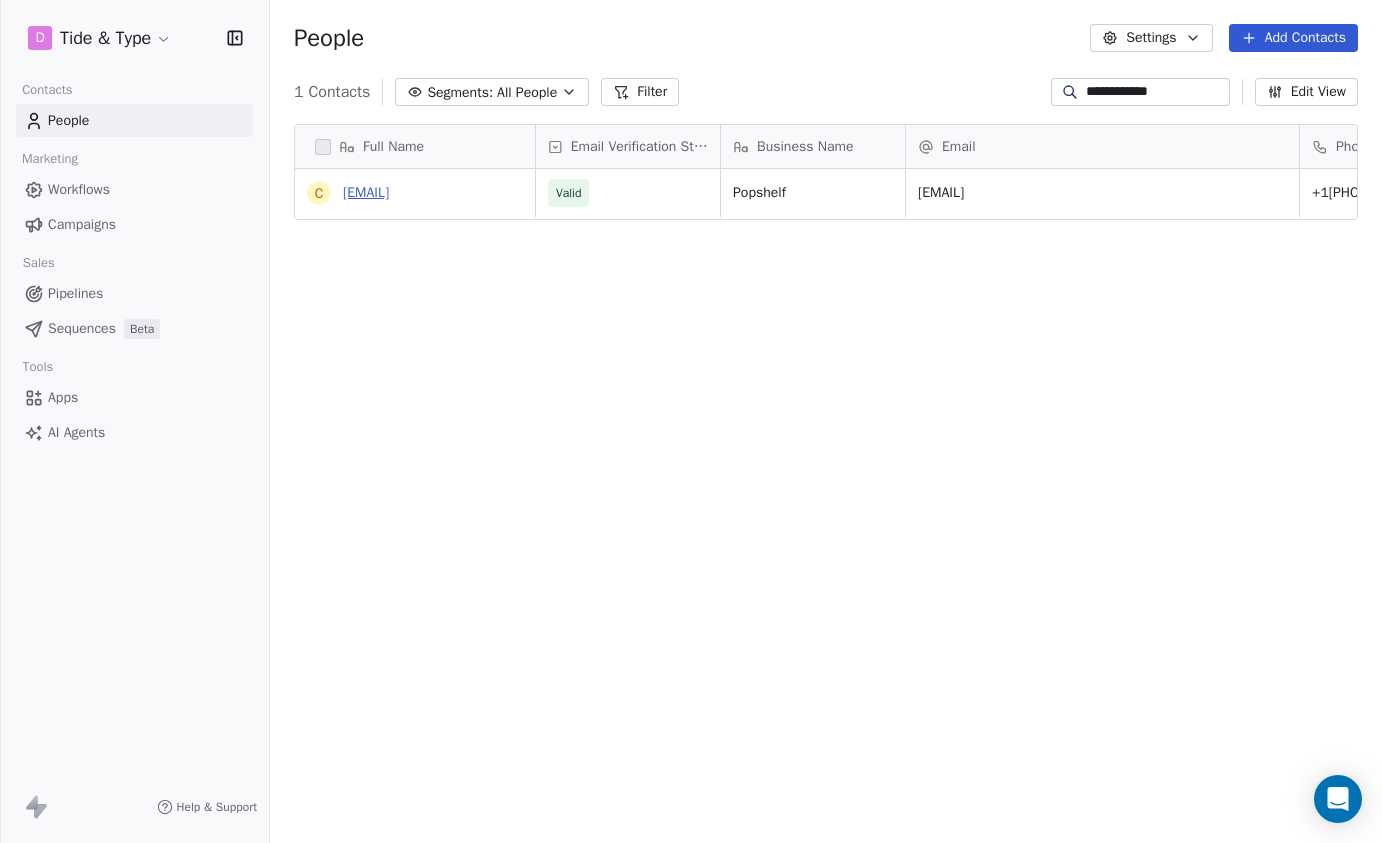 type on "**********" 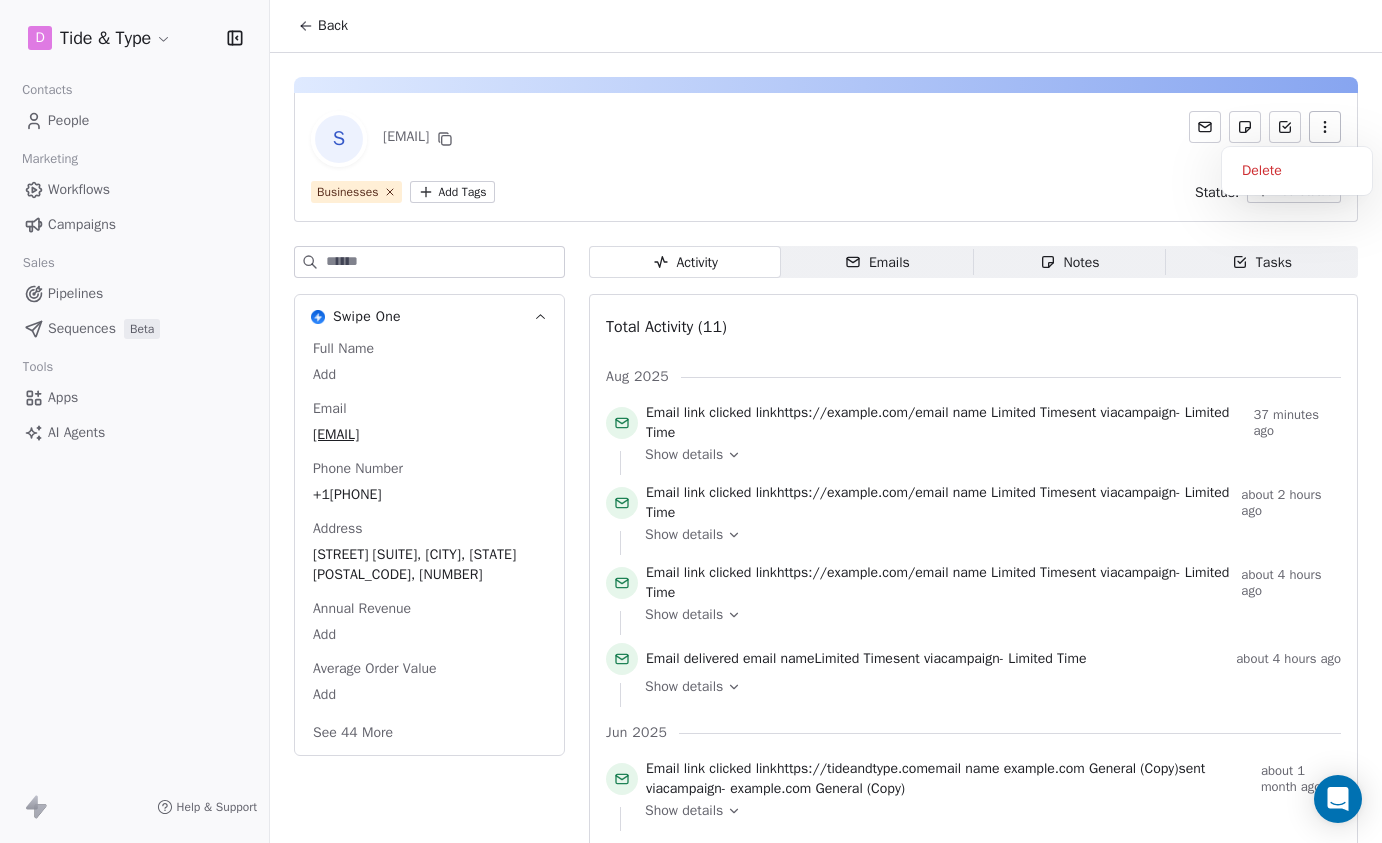 click 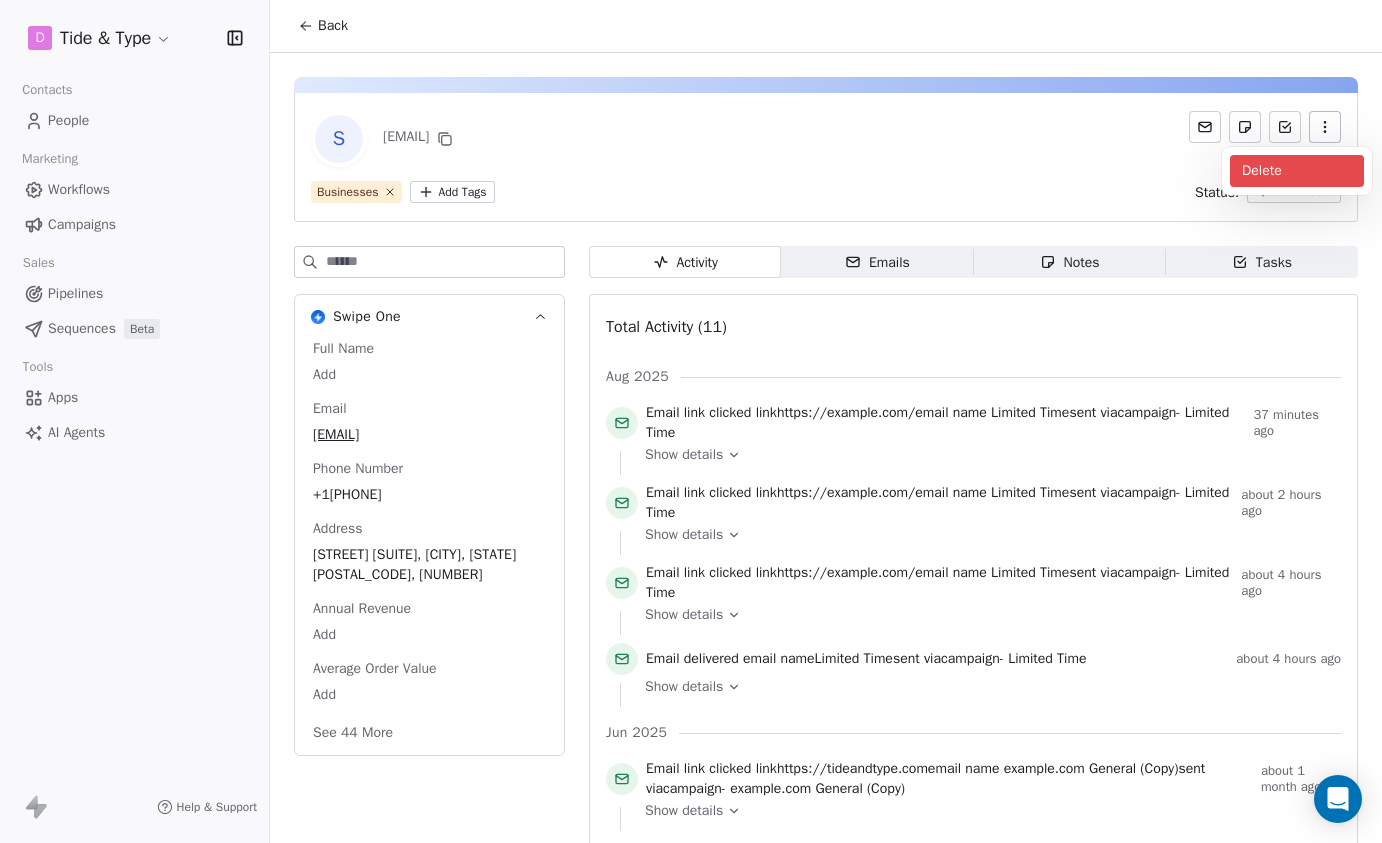 click on "Delete" at bounding box center [1297, 171] 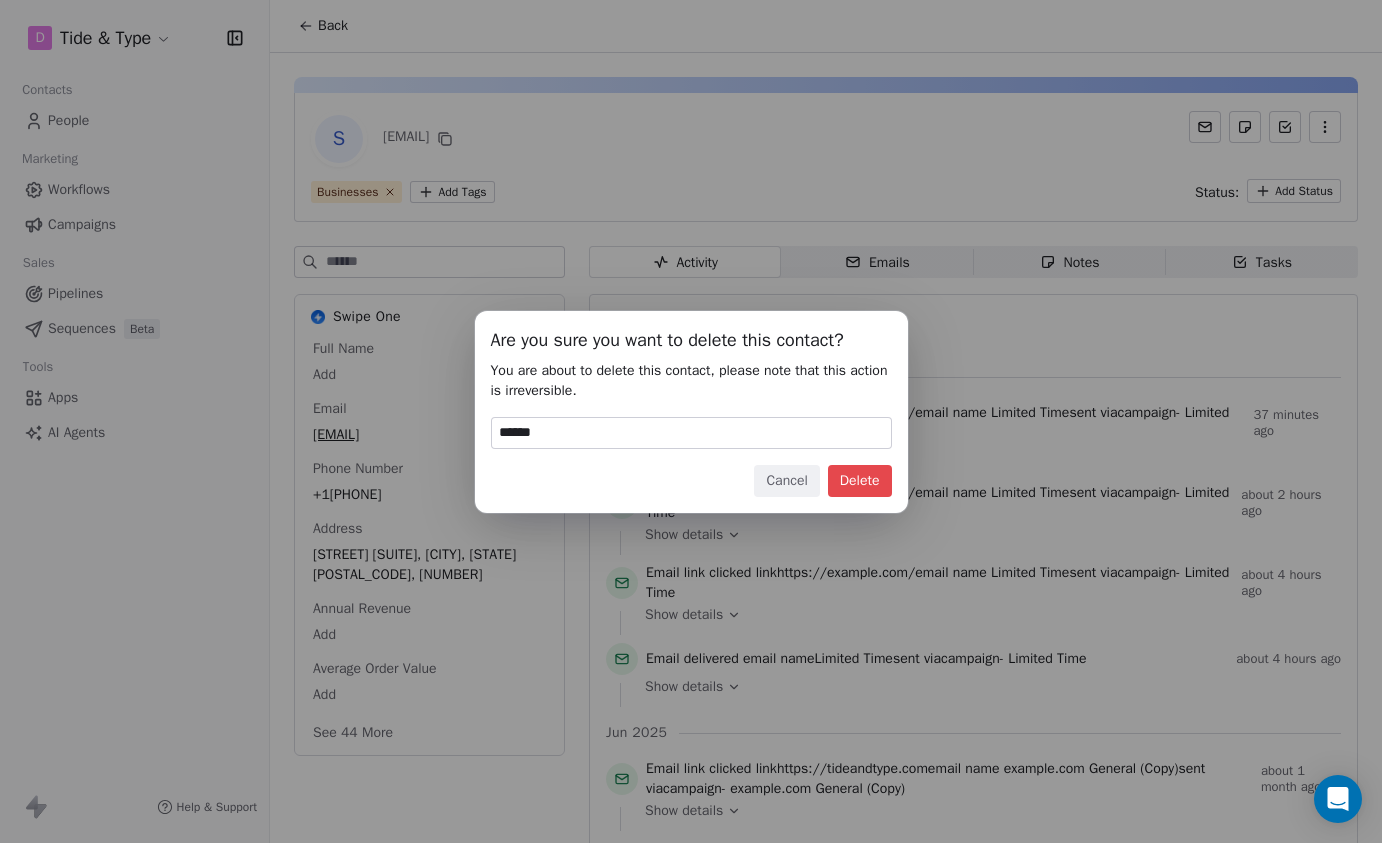 type on "******" 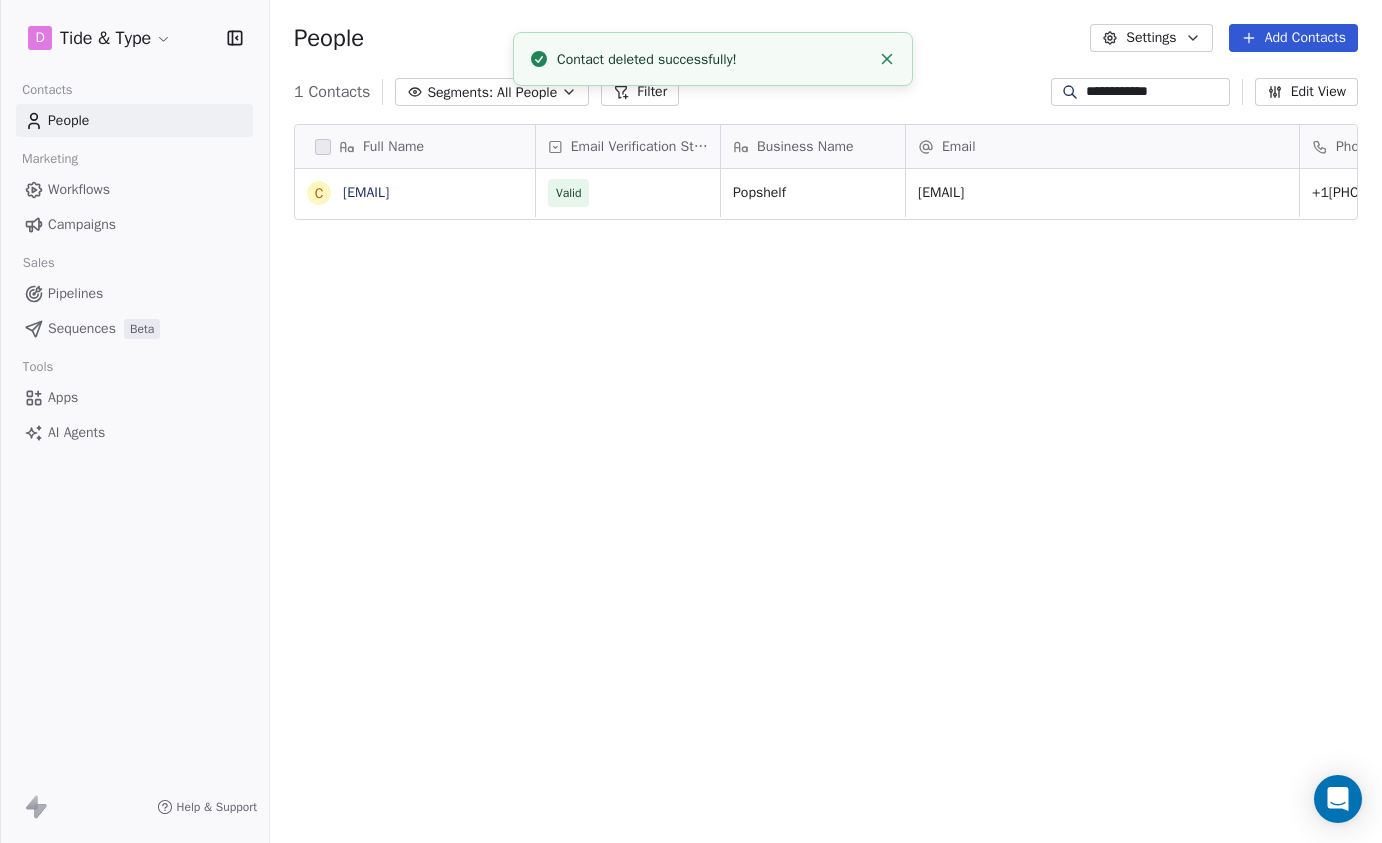scroll, scrollTop: 1, scrollLeft: 1, axis: both 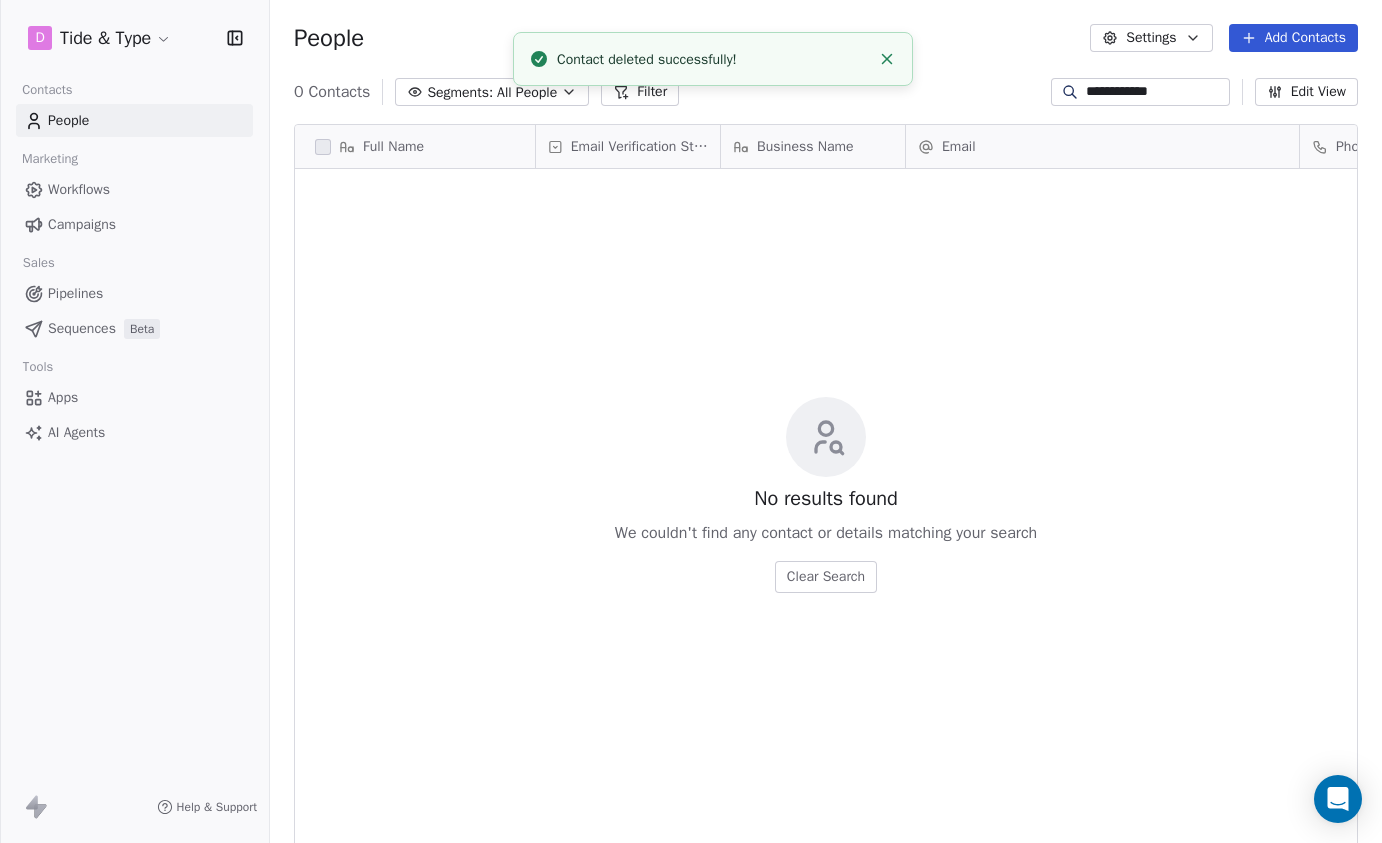 click on "**********" at bounding box center [1156, 92] 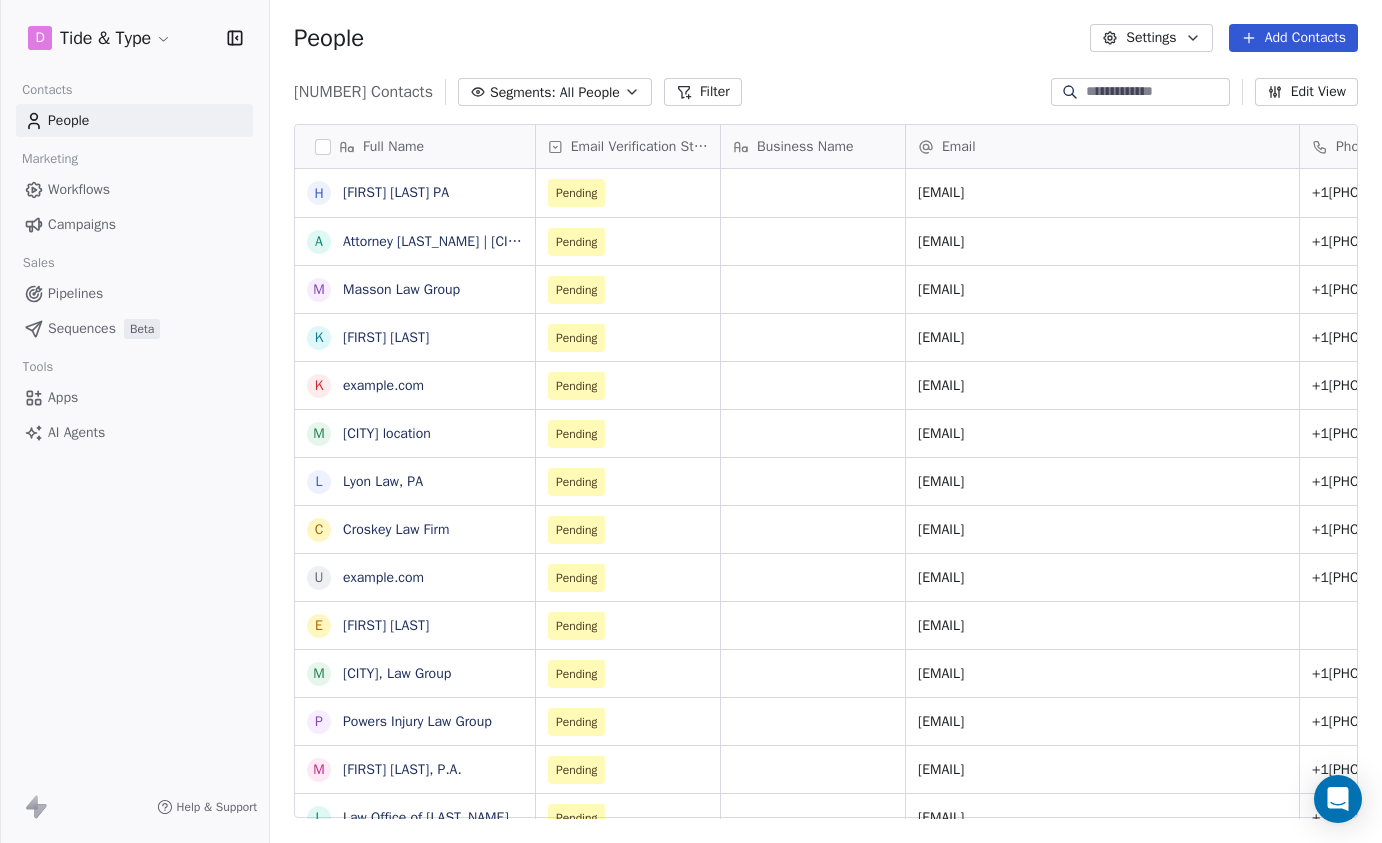 paste on "**********" 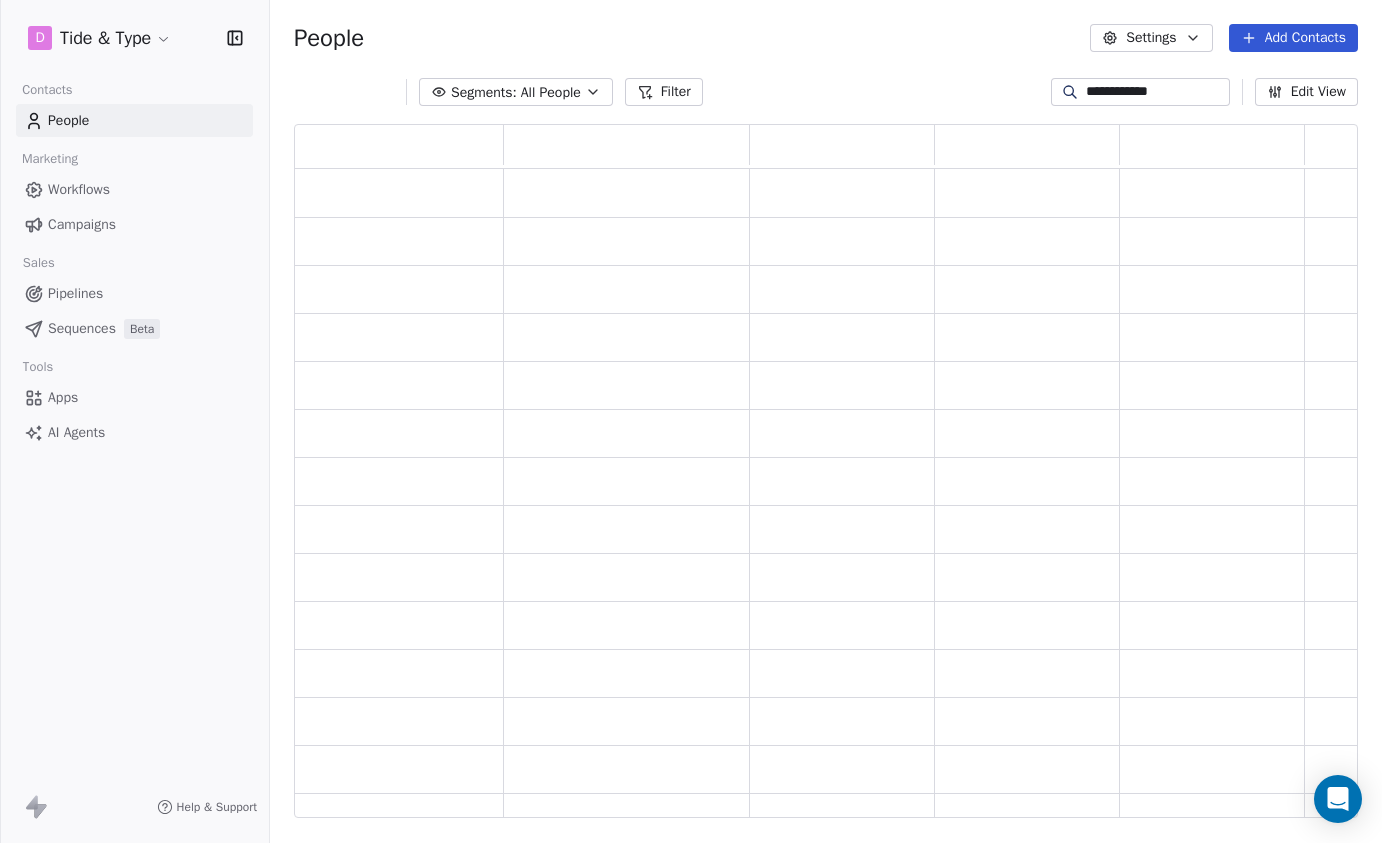 scroll, scrollTop: 1, scrollLeft: 1, axis: both 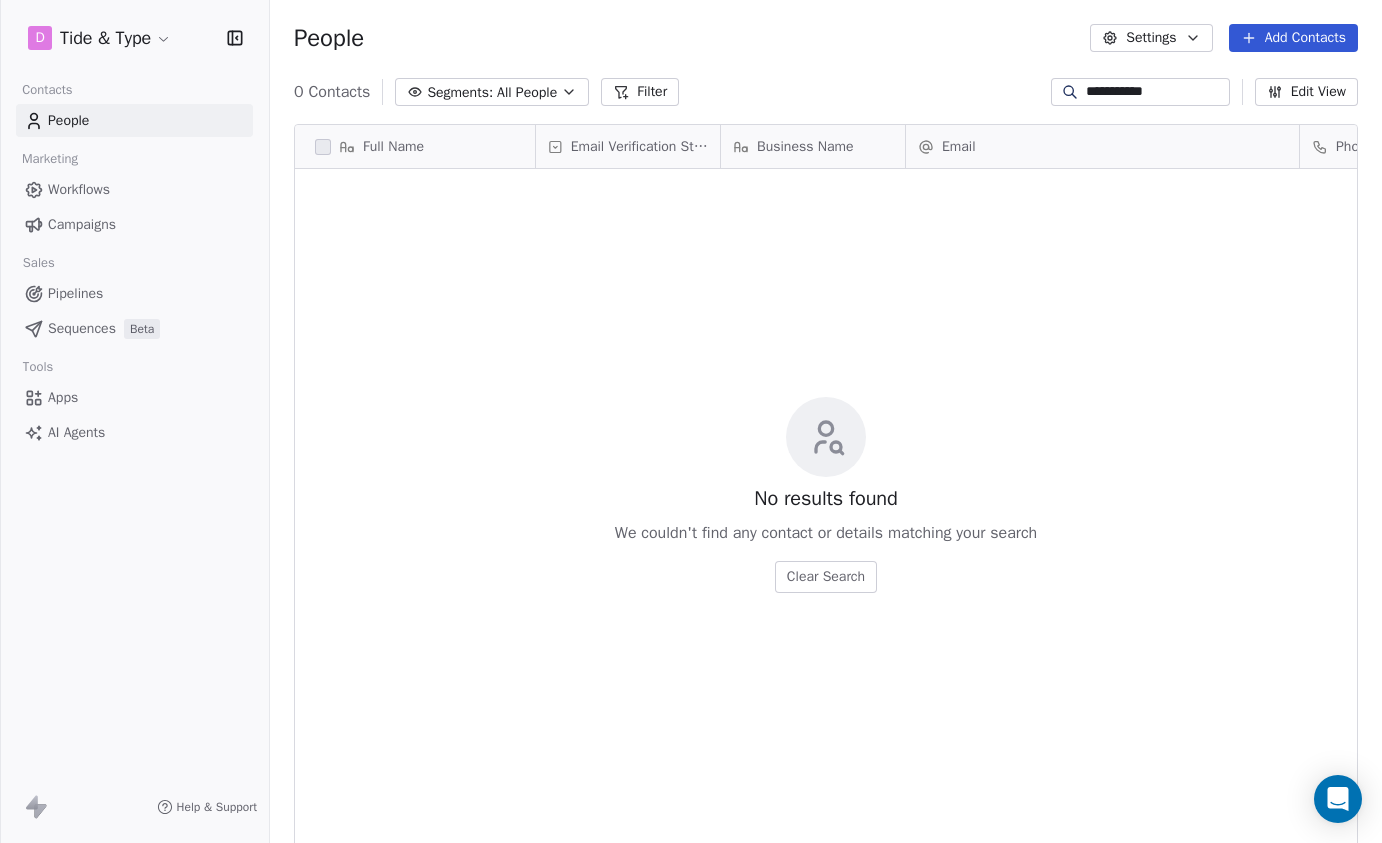 type on "**********" 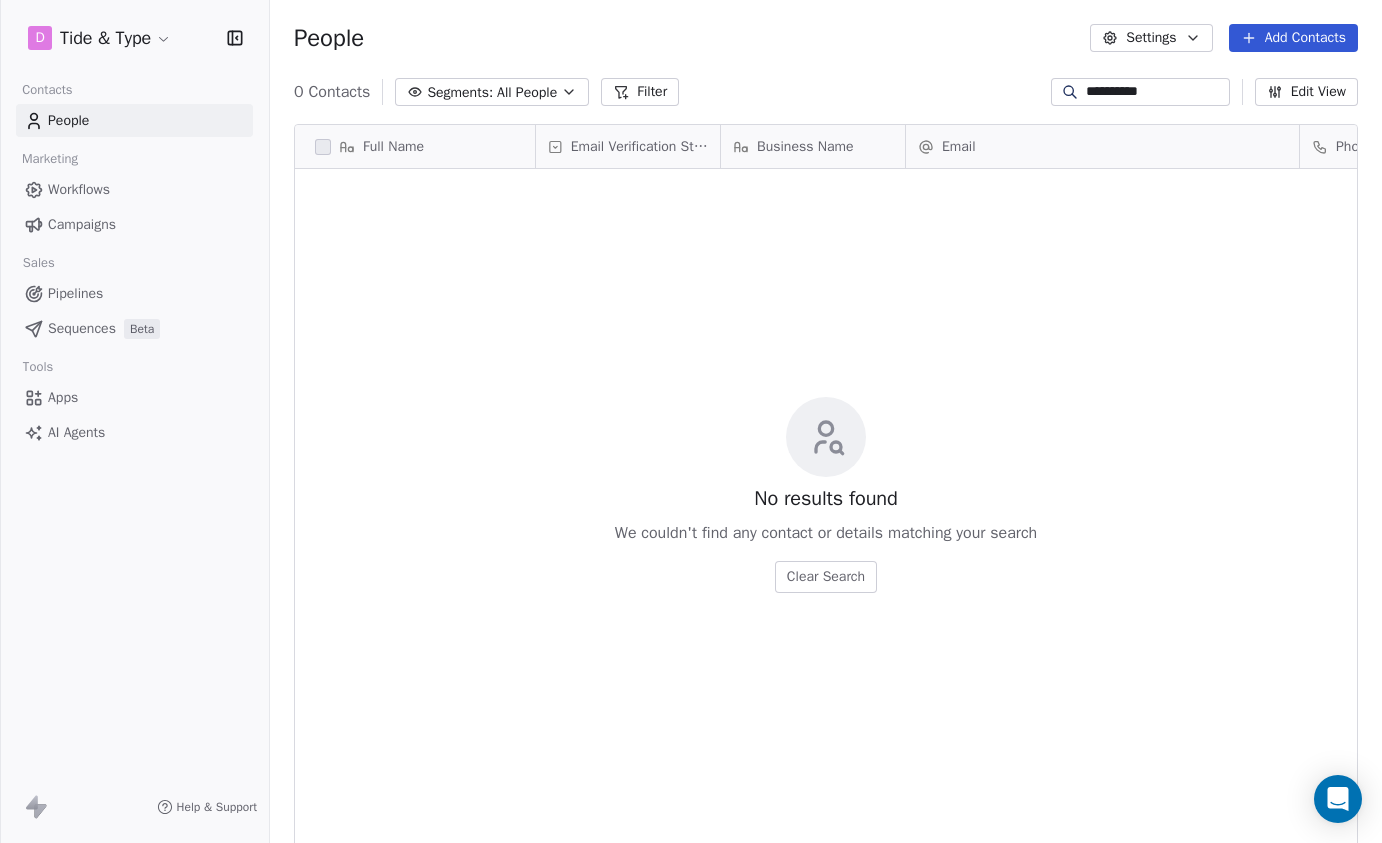click on "**********" at bounding box center [1156, 92] 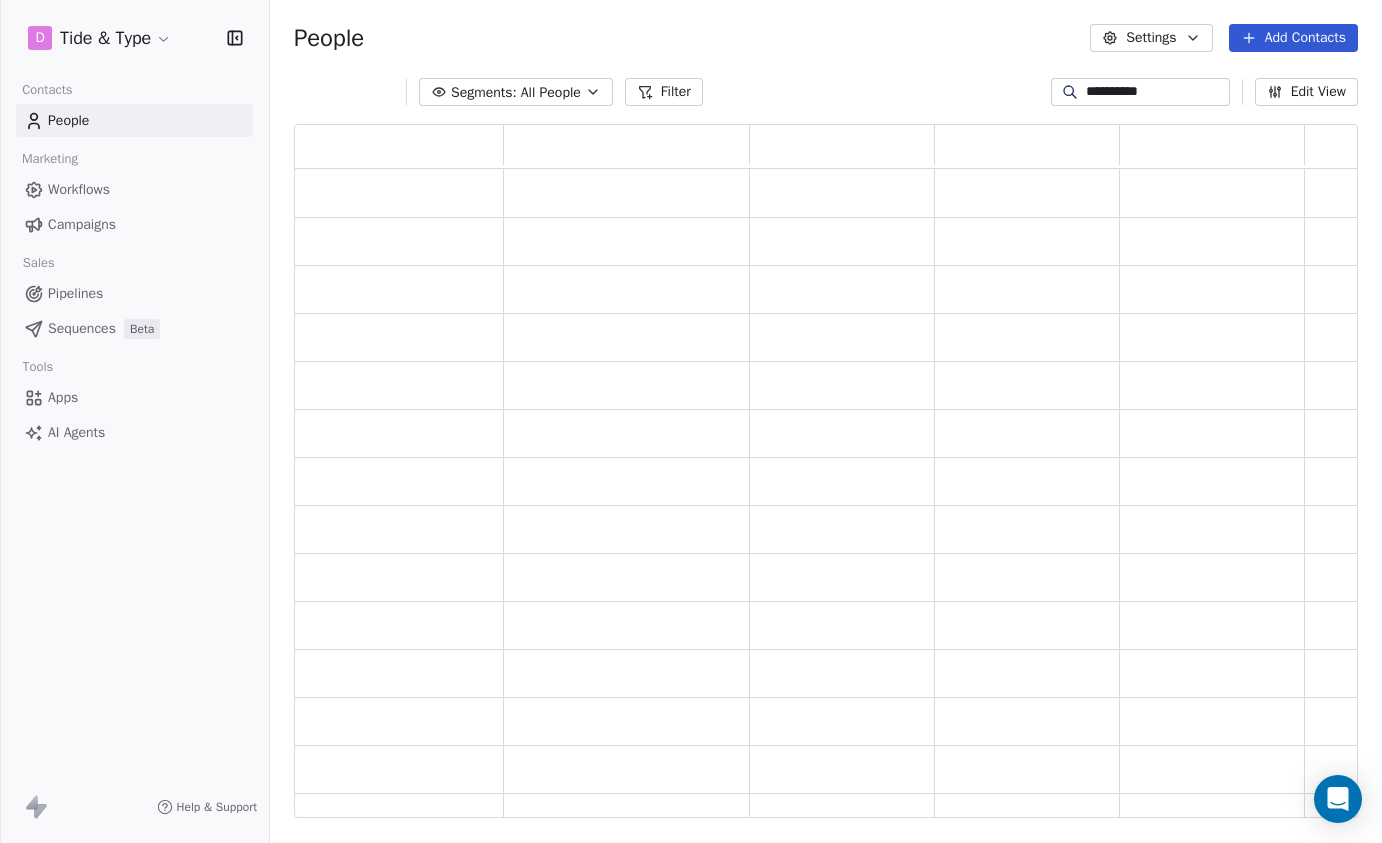 click on "**********" at bounding box center [1156, 92] 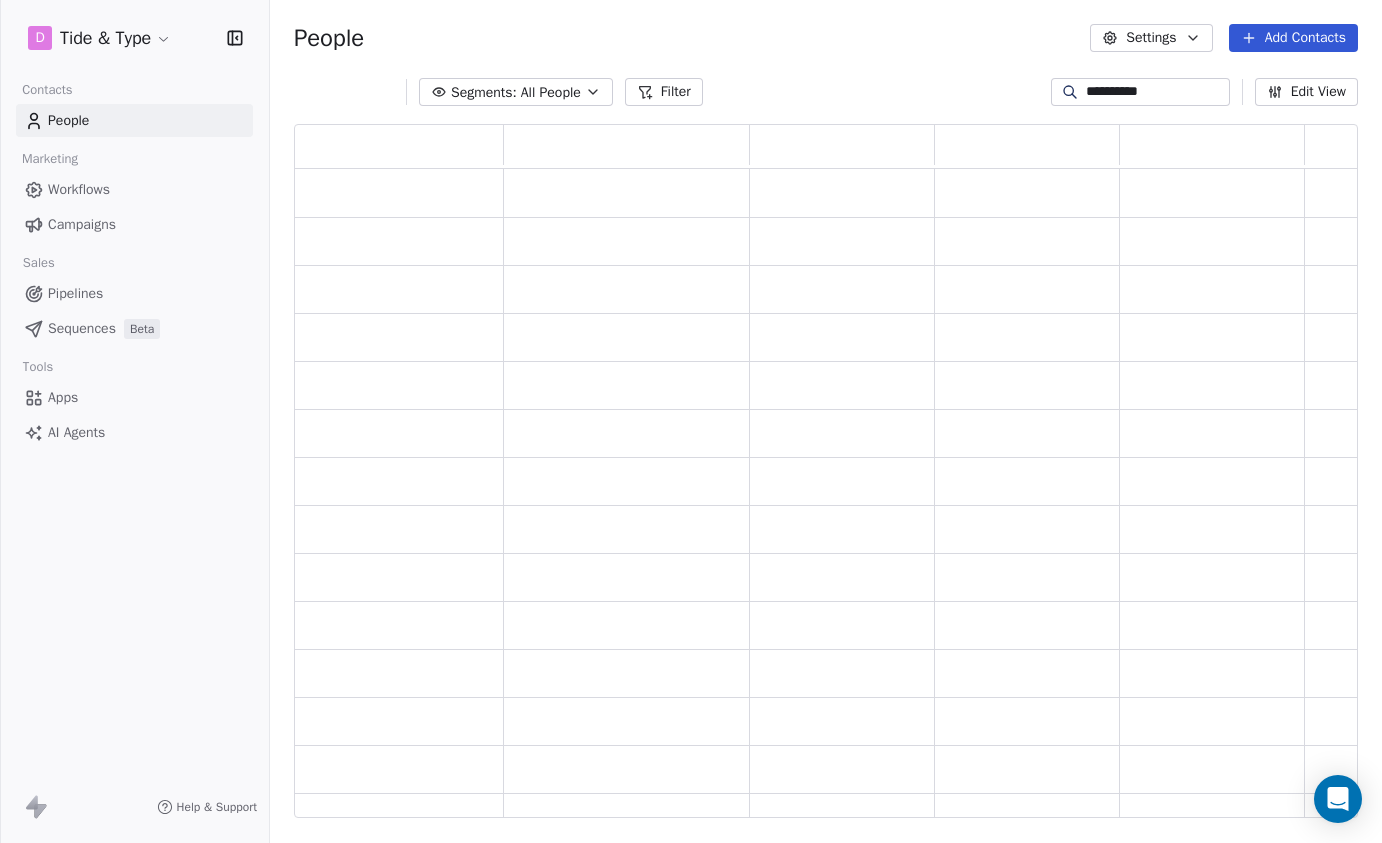 scroll, scrollTop: 1, scrollLeft: 1, axis: both 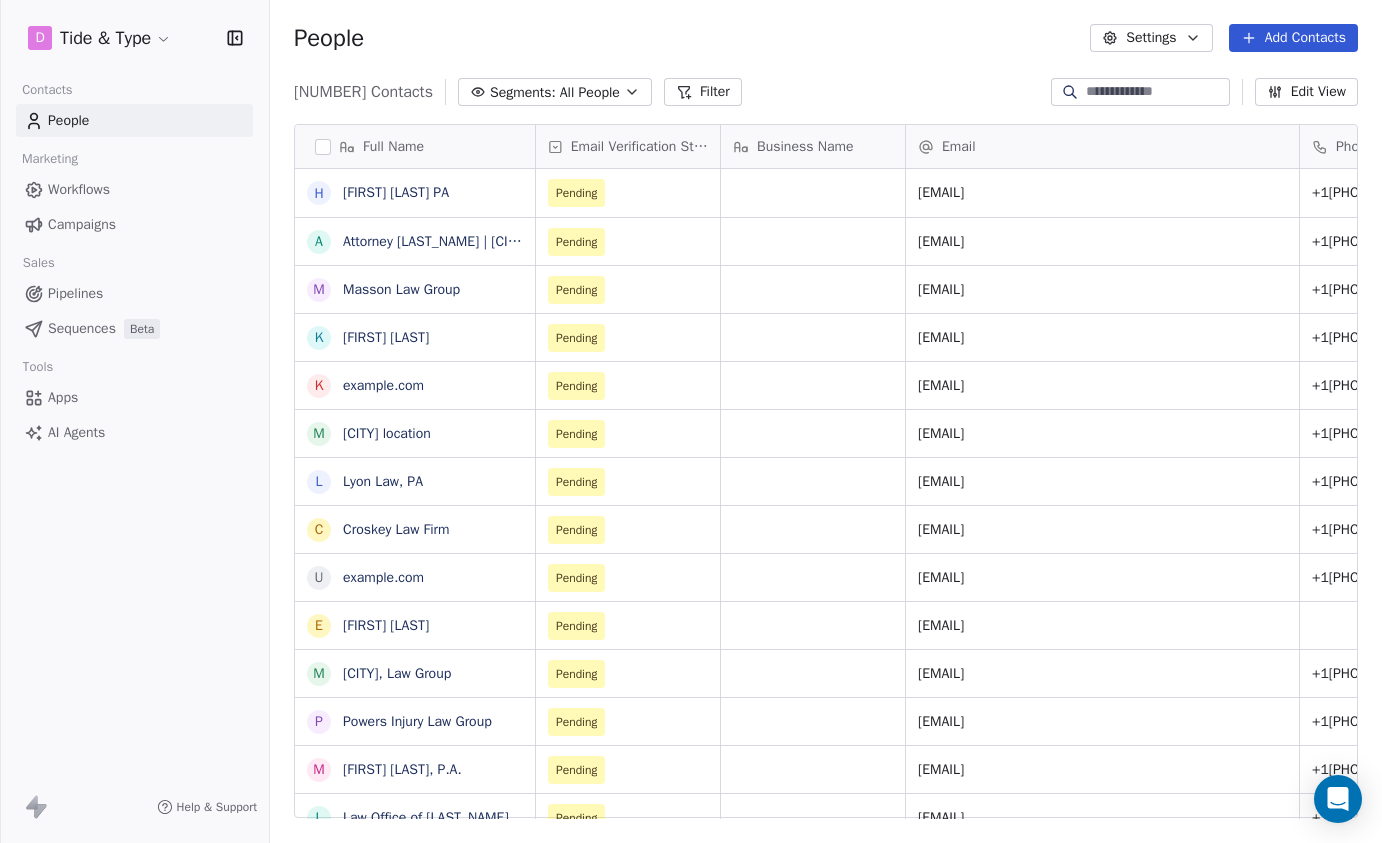 paste on "**********" 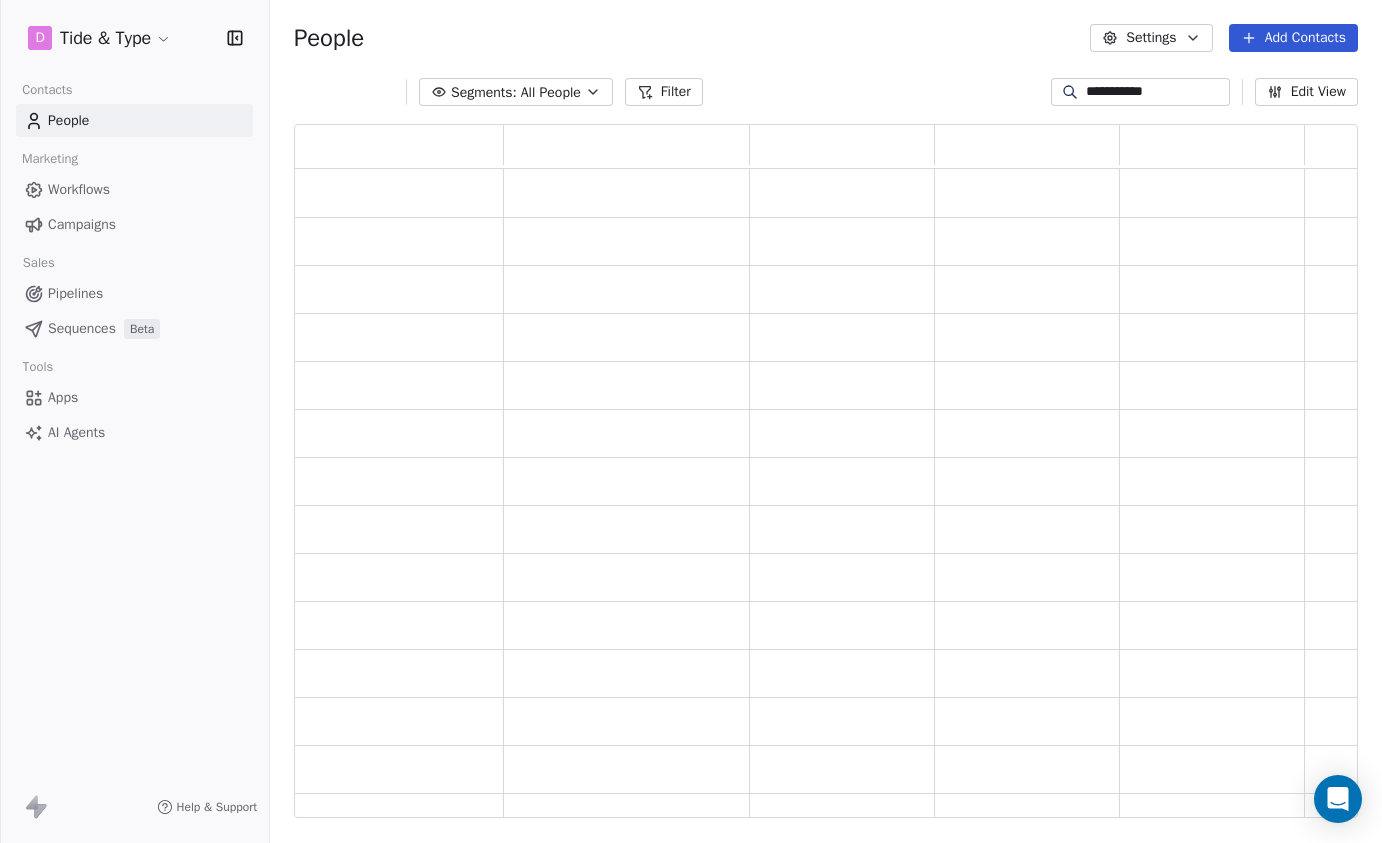scroll, scrollTop: 1, scrollLeft: 1, axis: both 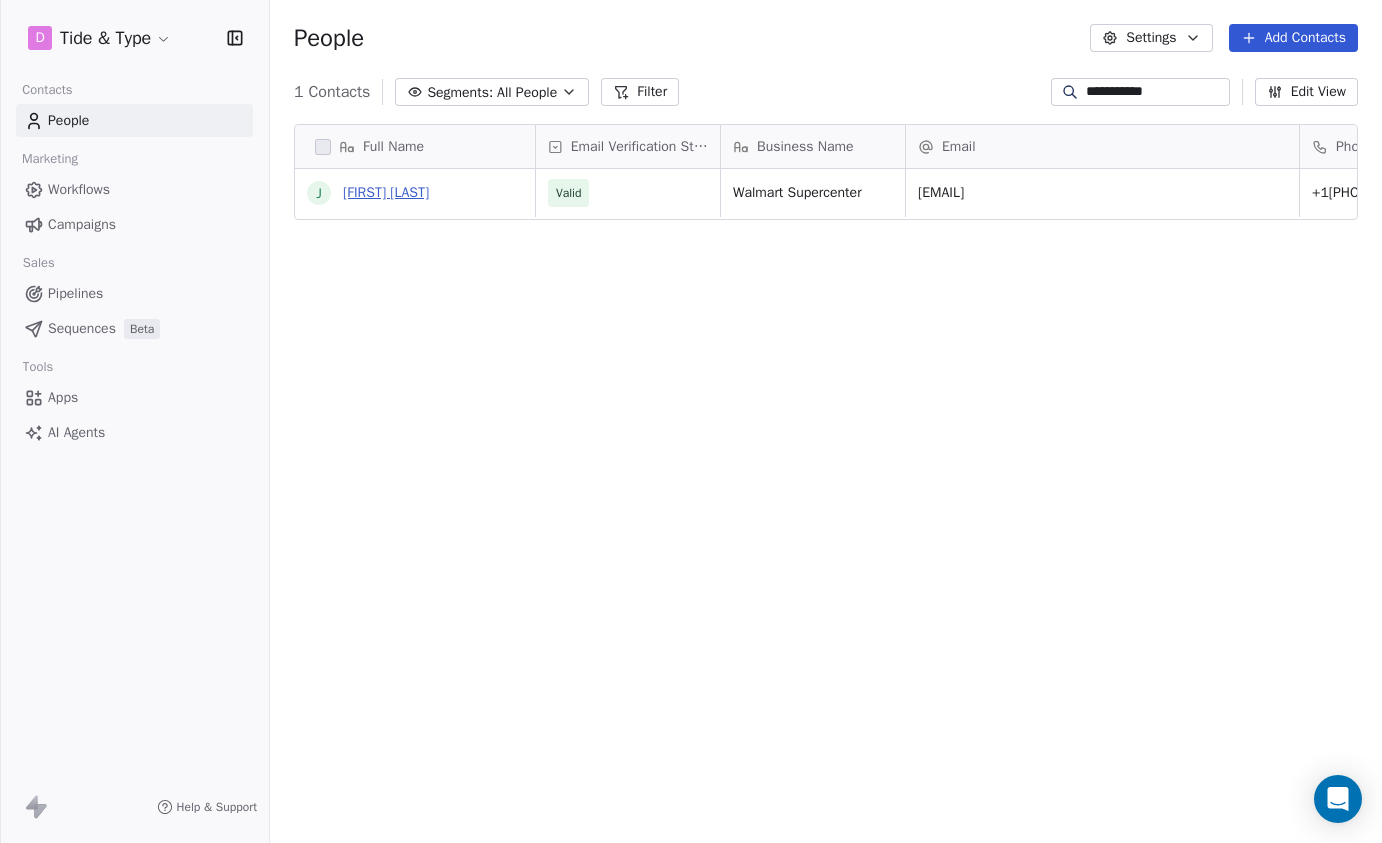 type on "**********" 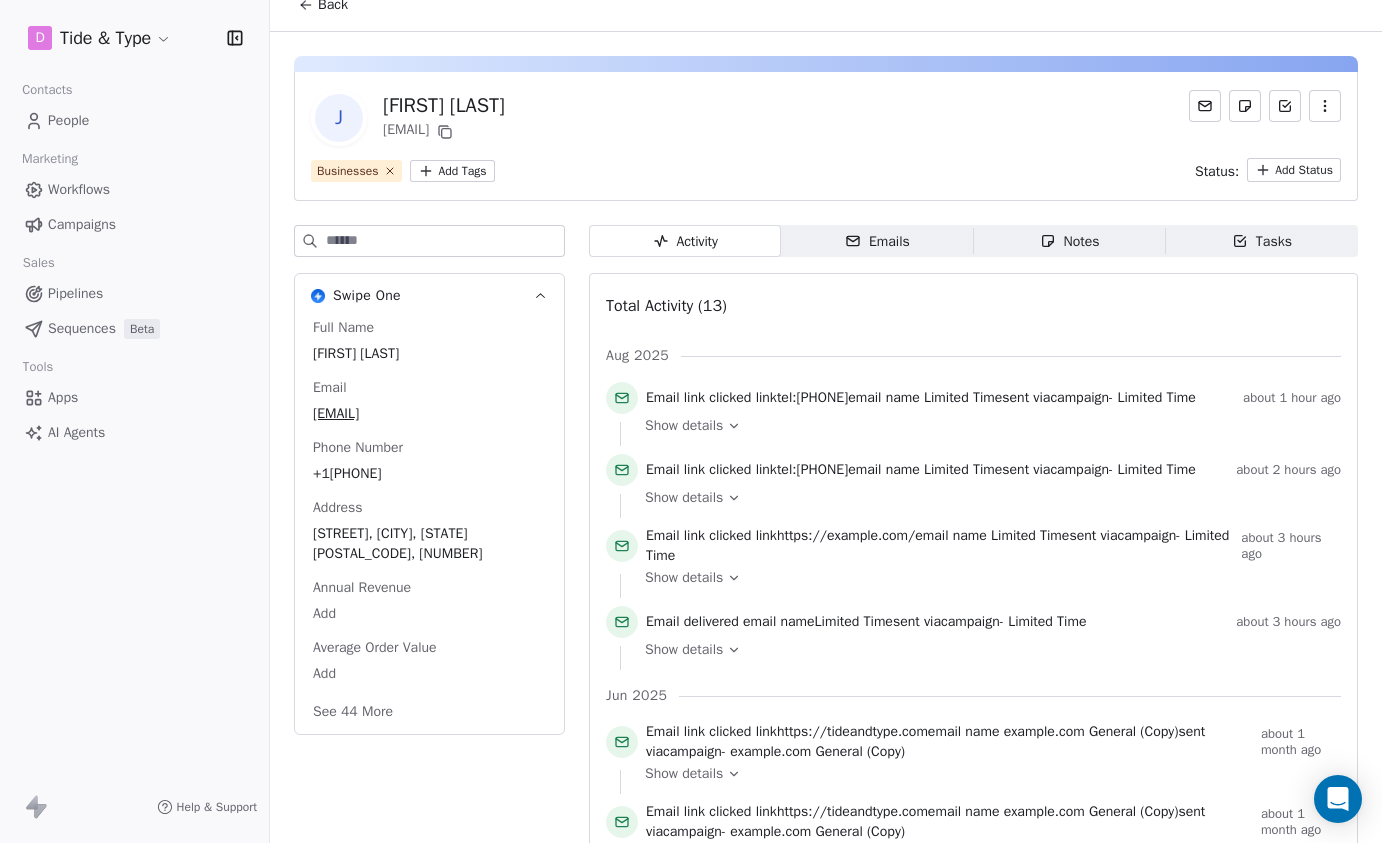 scroll, scrollTop: 0, scrollLeft: 0, axis: both 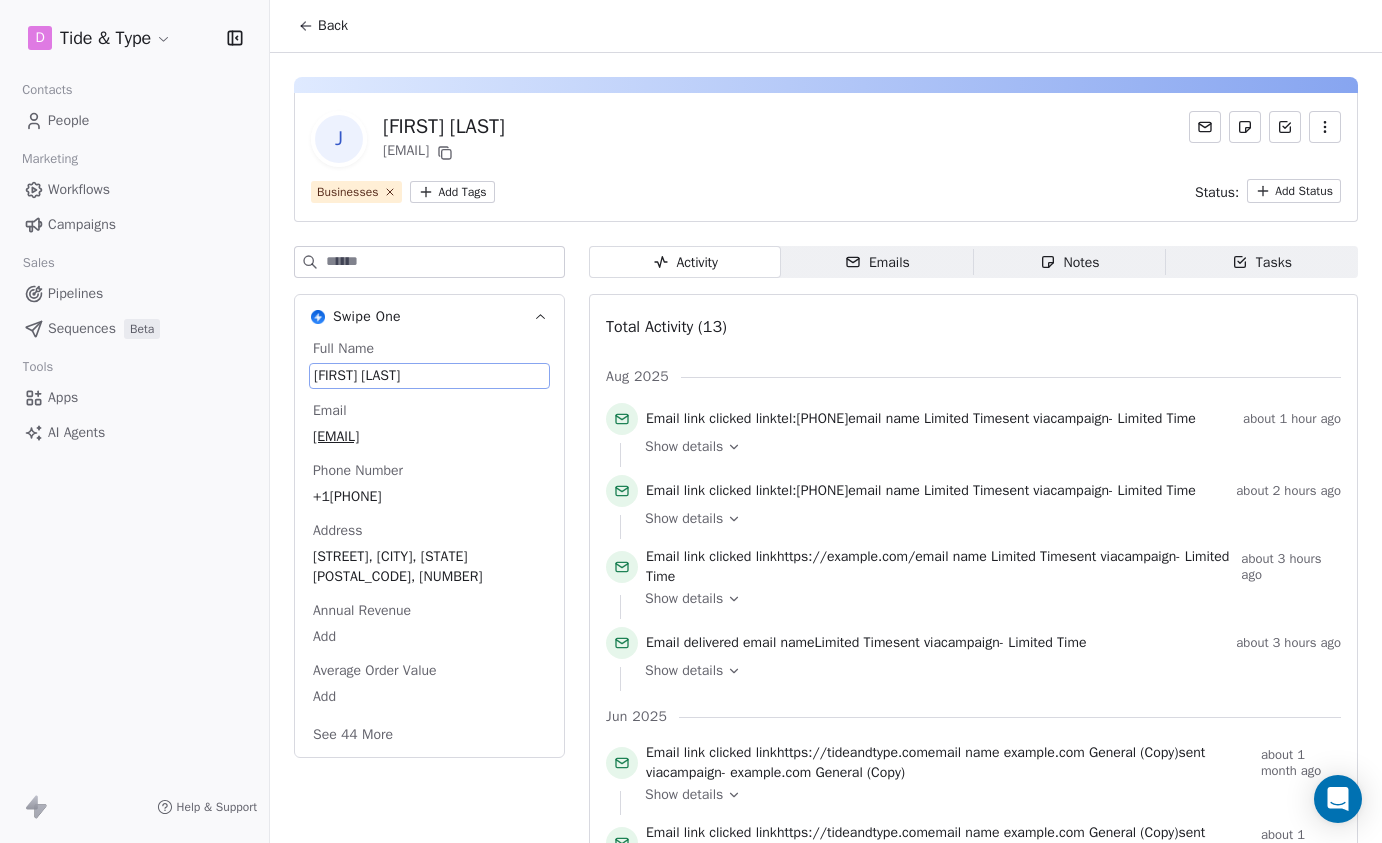 click on "[FIRST] [LAST]" at bounding box center [429, 376] 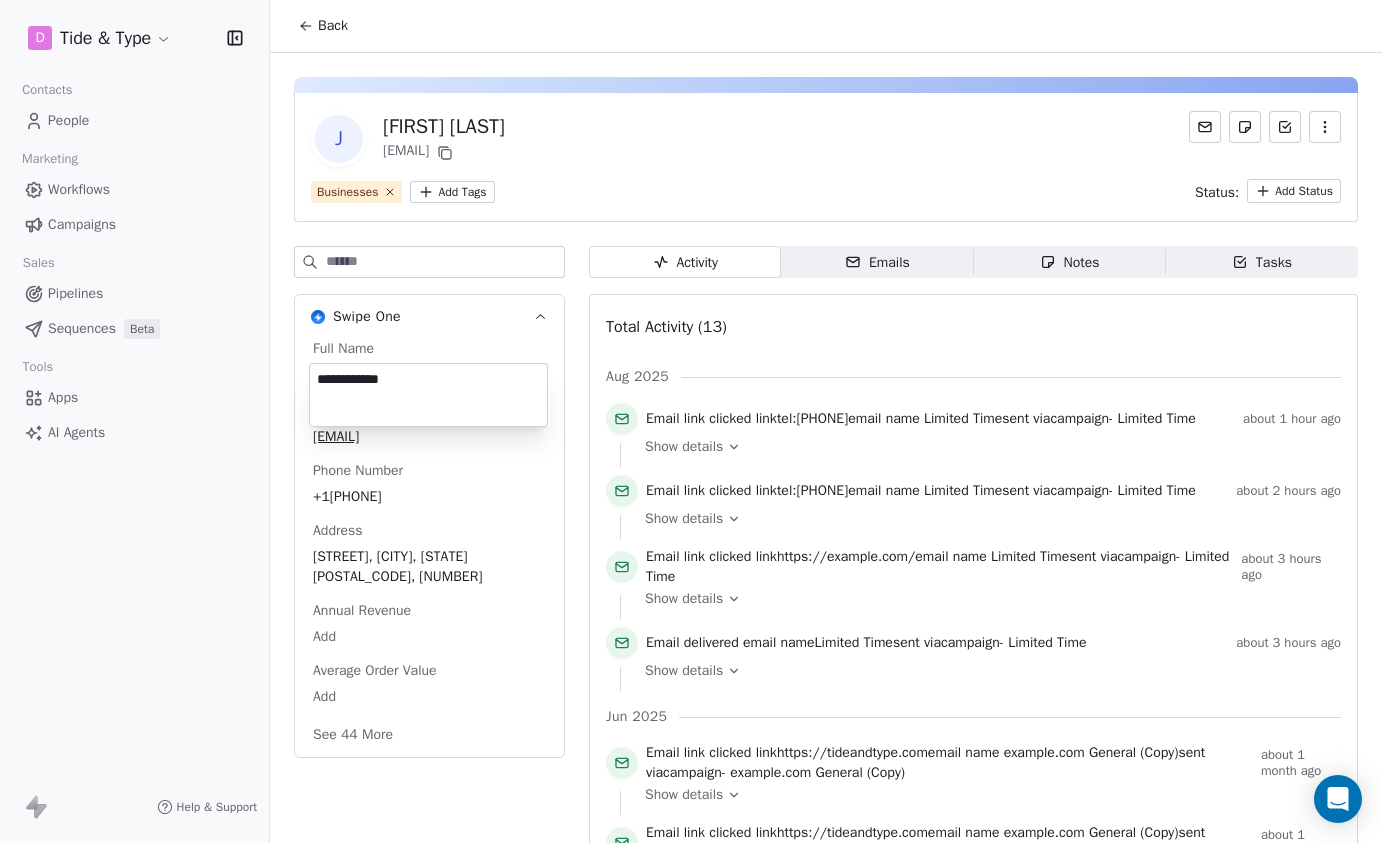 click on "**********" at bounding box center [428, 395] 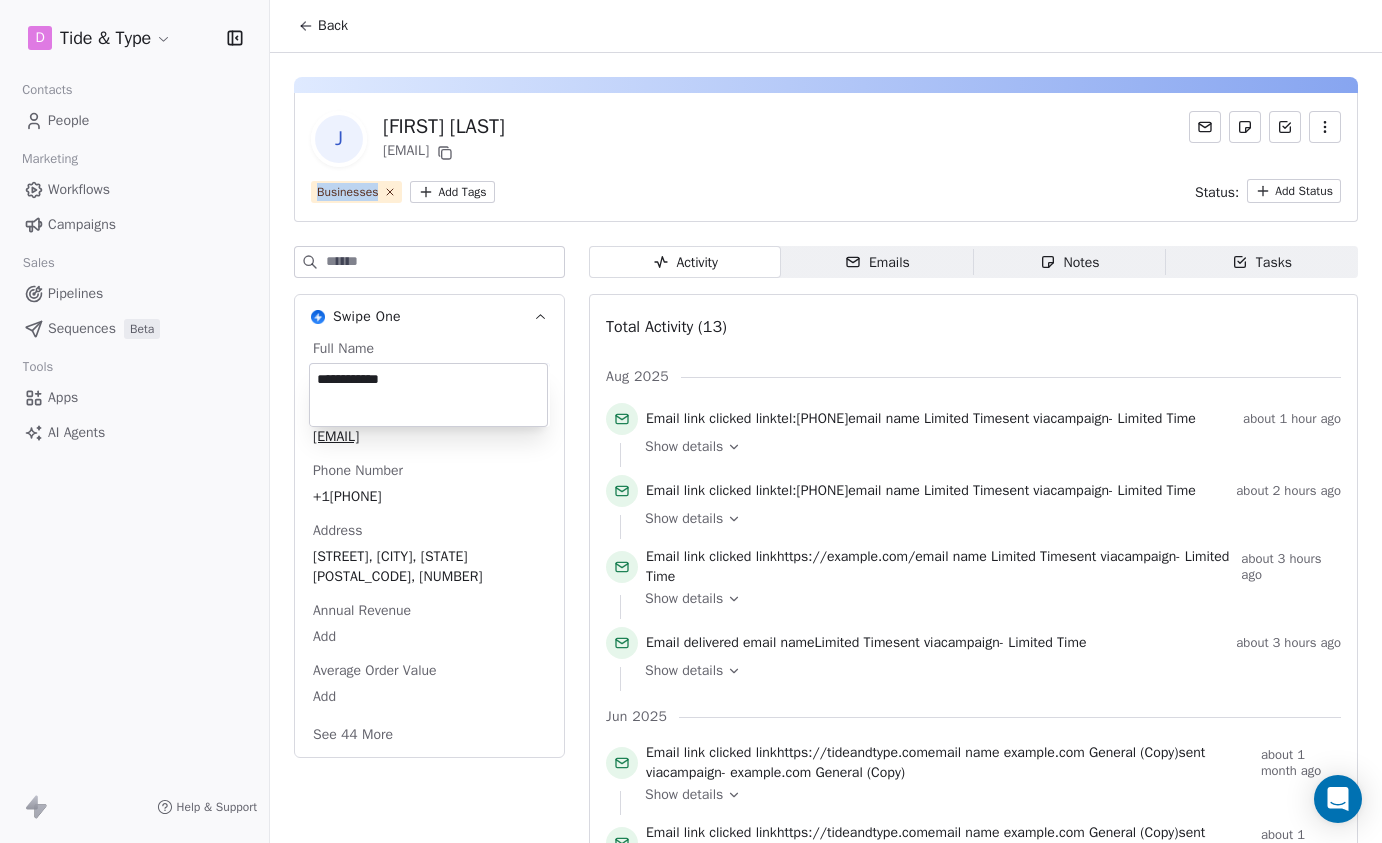 click on "Swipe One Full Name [FIRST] [LAST] Email [EMAIL] Phone Number +1[PHONE] Address [STREET], [CITY], [STATE] [POSTAL_CODE], [NUMBER] Annual Revenue Add Average Order Value Add See   44   More   Activity Activity Emails Emails   Notes   Notes Tasks Tasks Total Activity (13) Aug 2025 Email link clicked   link  tel:[PHONE]  email name   Limited Time  sent via  campaign  -   Limited Time about 1 hour ago Show details Email link clicked   link  tel:[PHONE]  email name   Limited Time  sent via  campaign  -   Limited Time about 2 hours ago Show details Email link clicked   link  https://example.com/  email name   Limited Time  sent via  campaign  -   Limited Time about 3 hours ago Show details Email delivered   email name  Limited Time  sent via  campaign  -   Limited Time   link" at bounding box center (691, 421) 